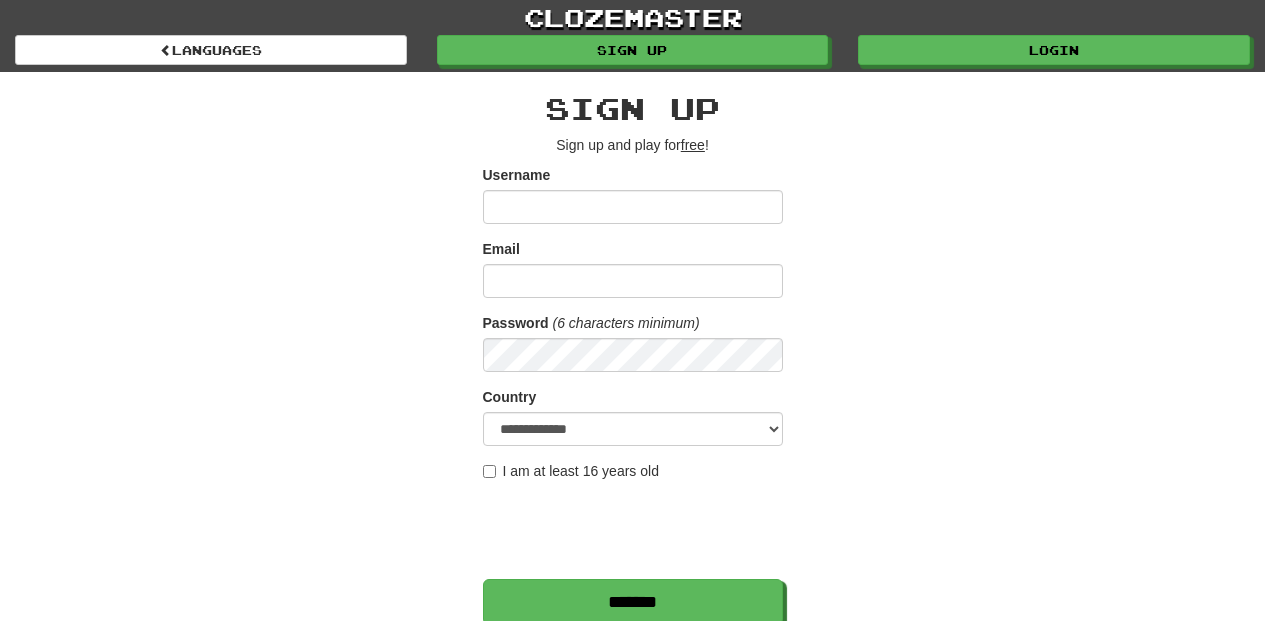 scroll, scrollTop: 0, scrollLeft: 0, axis: both 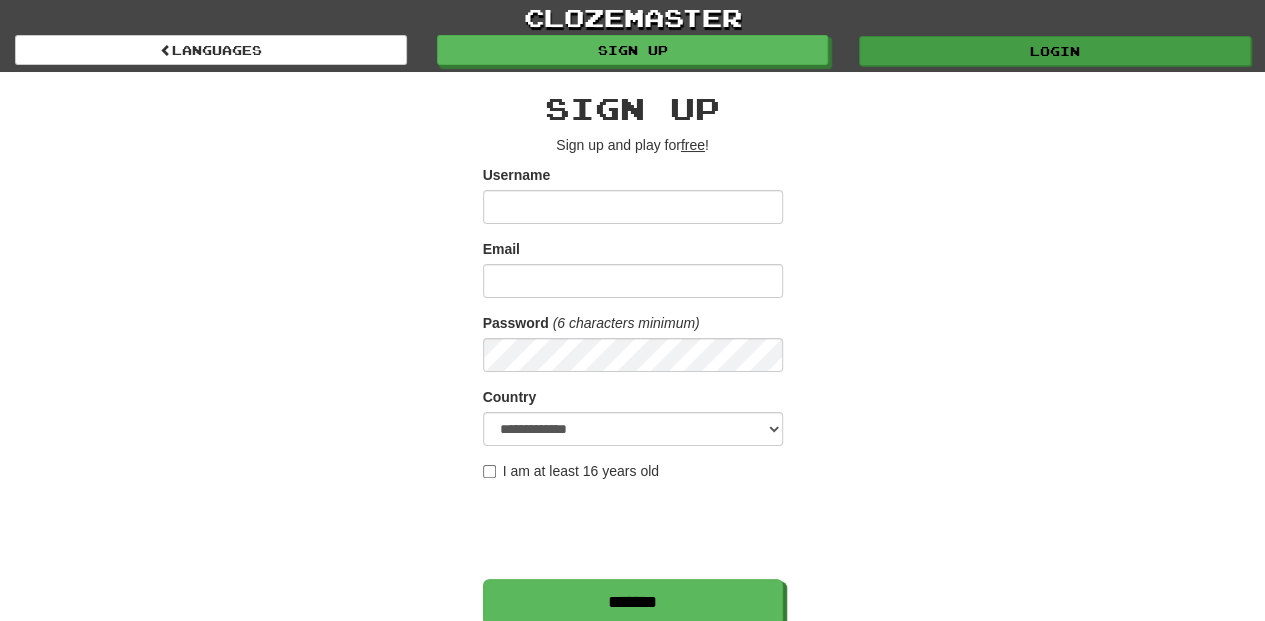 type on "**********" 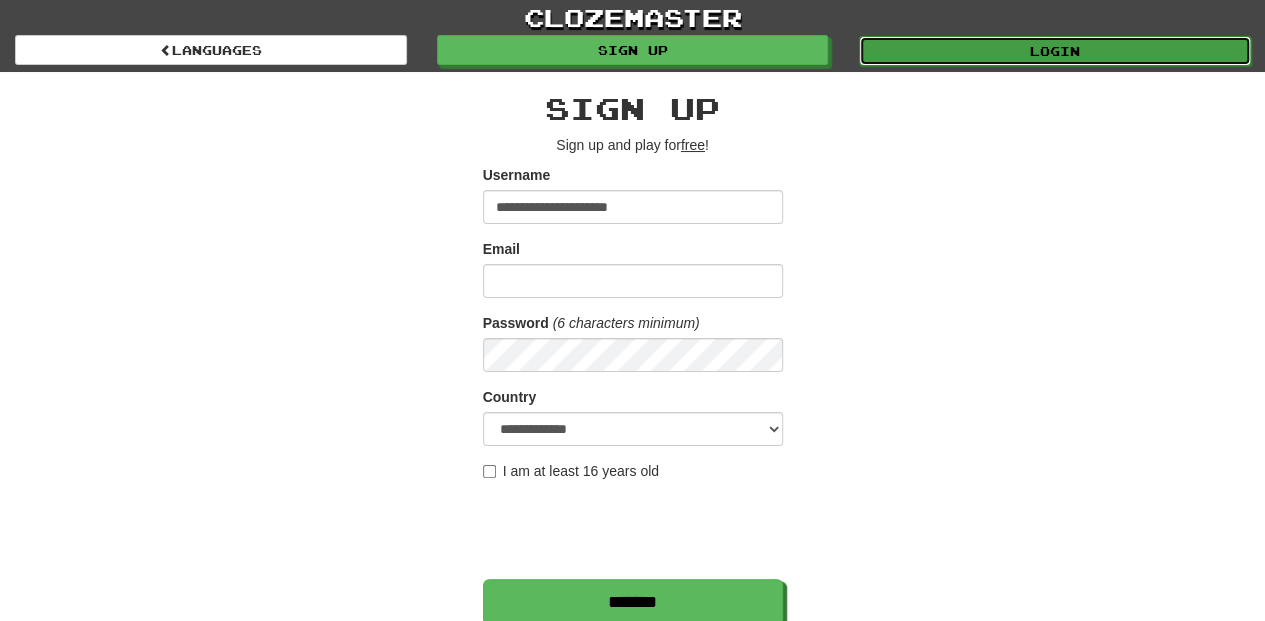 click on "Login" at bounding box center (1055, 51) 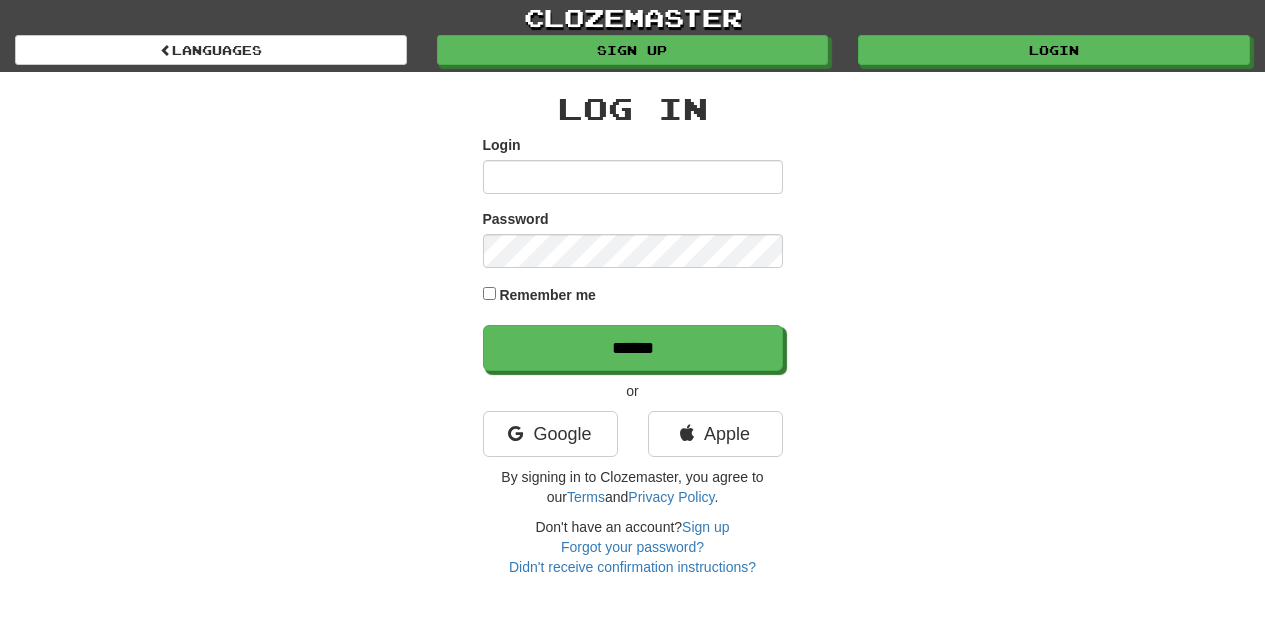 scroll, scrollTop: 0, scrollLeft: 0, axis: both 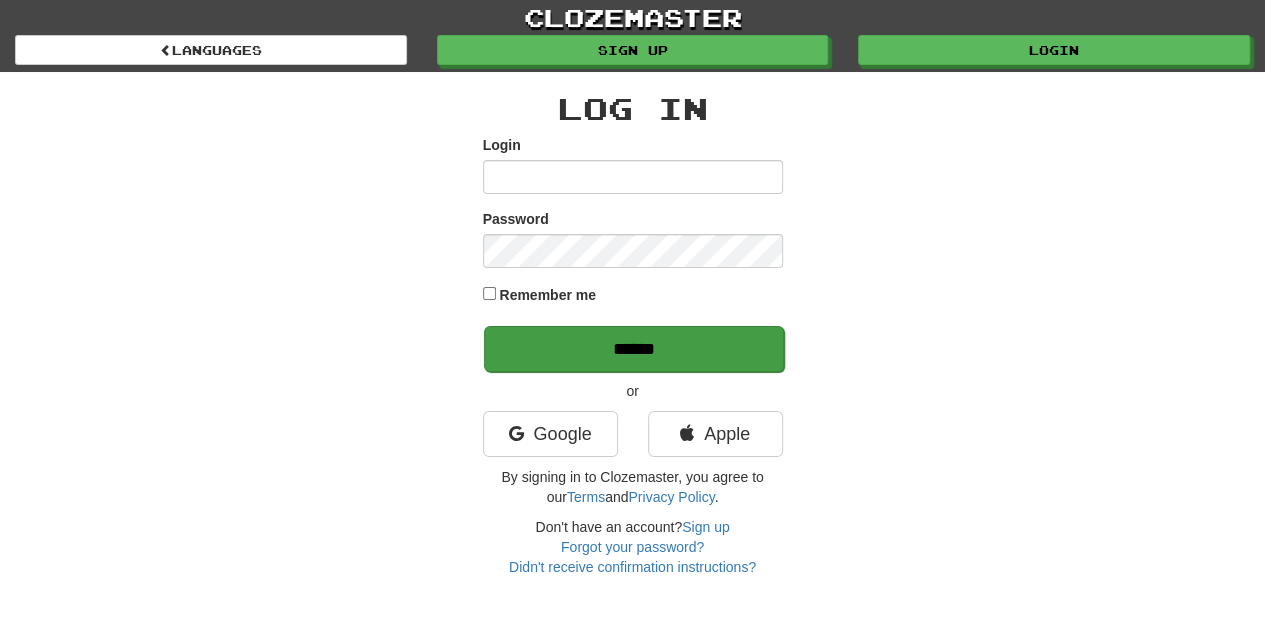 type on "**********" 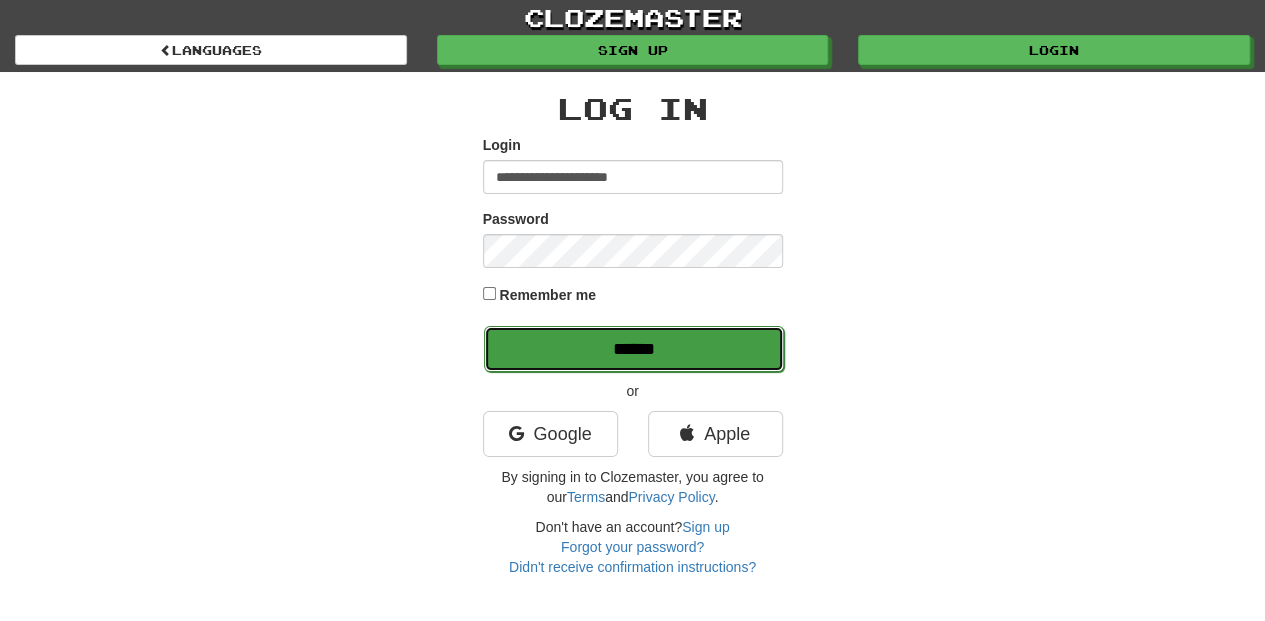 click on "******" at bounding box center (634, 349) 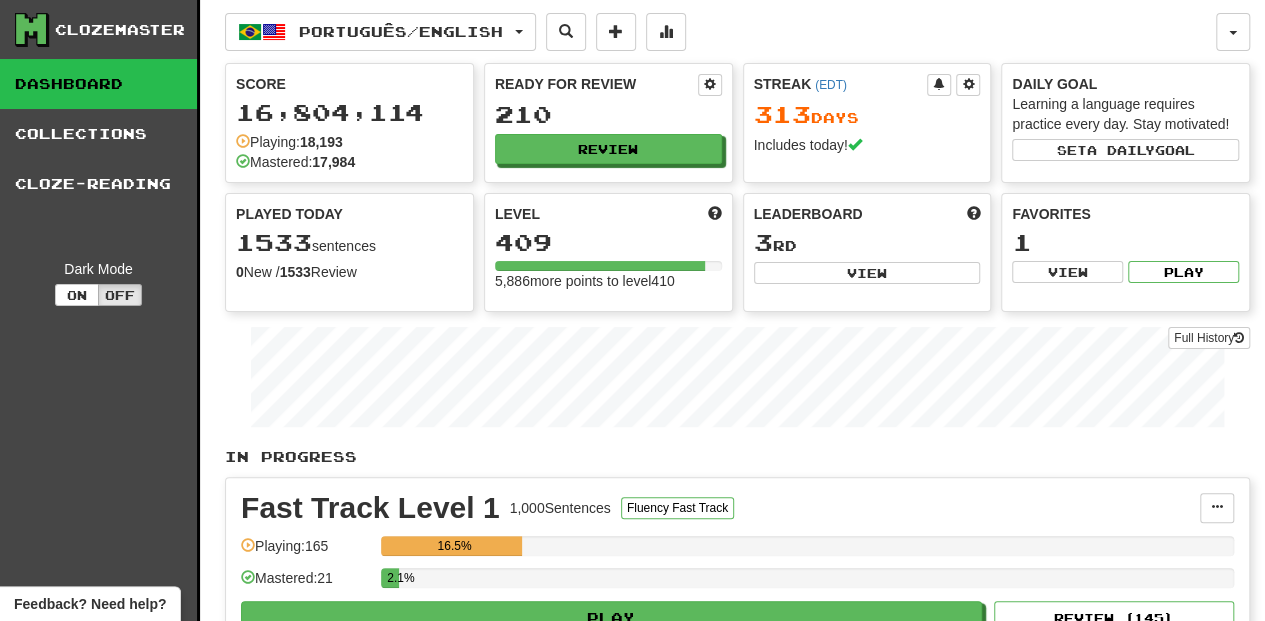 scroll, scrollTop: 0, scrollLeft: 0, axis: both 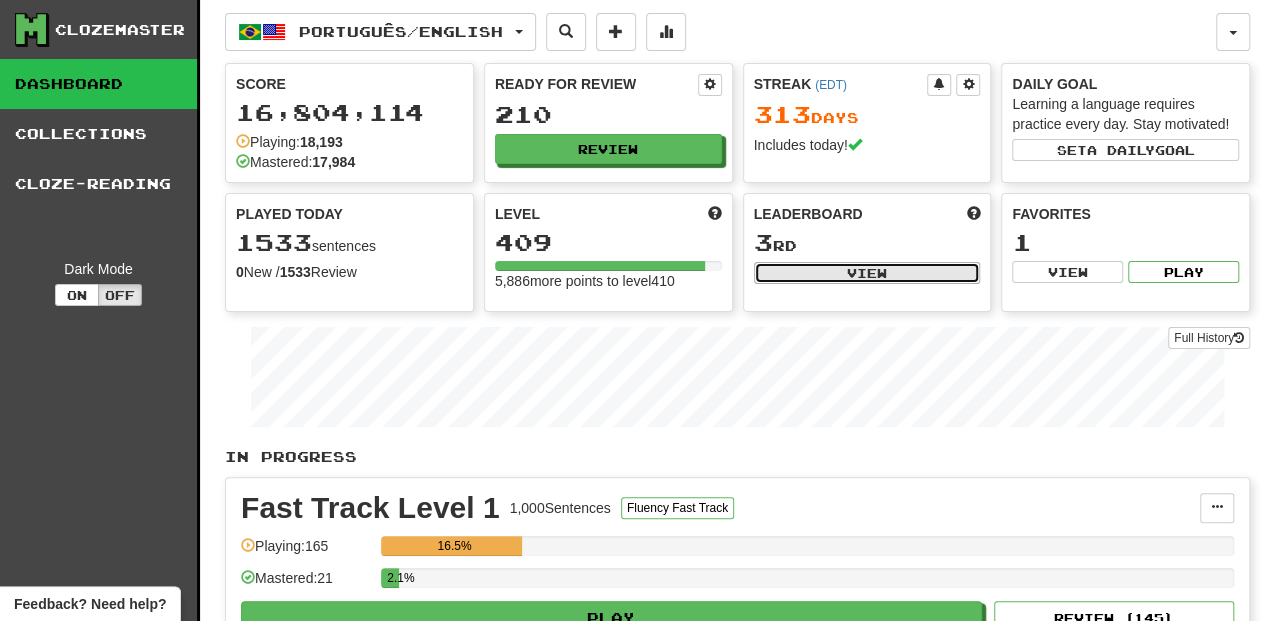 click on "View" at bounding box center (867, 273) 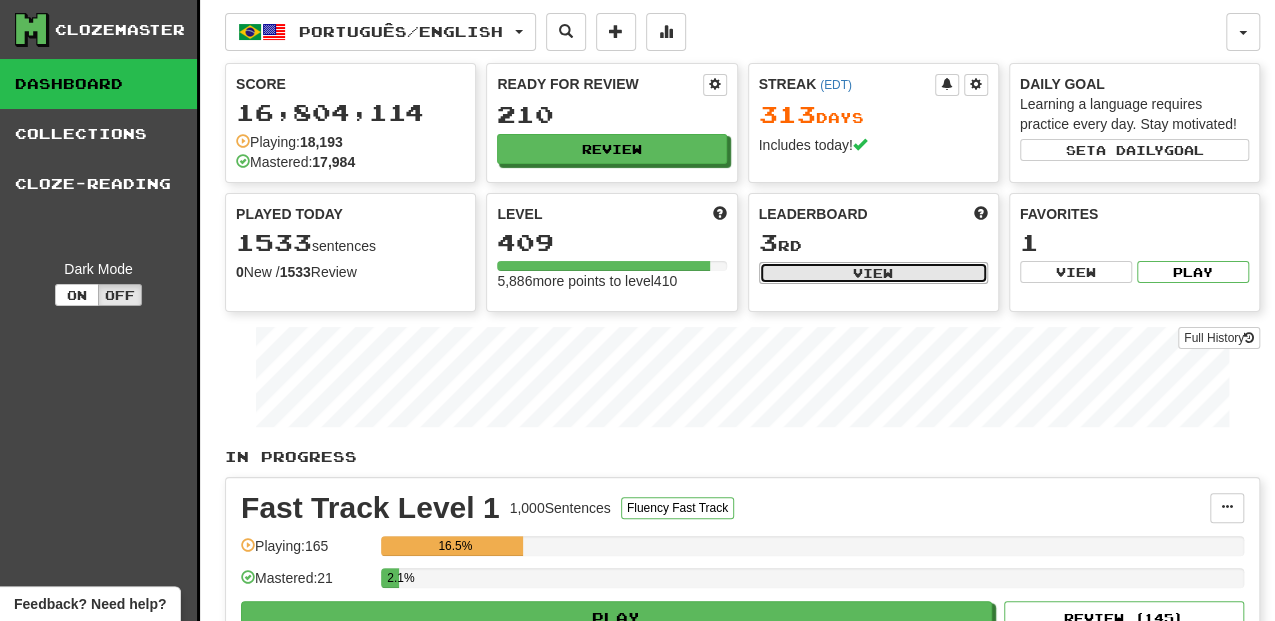 select on "**********" 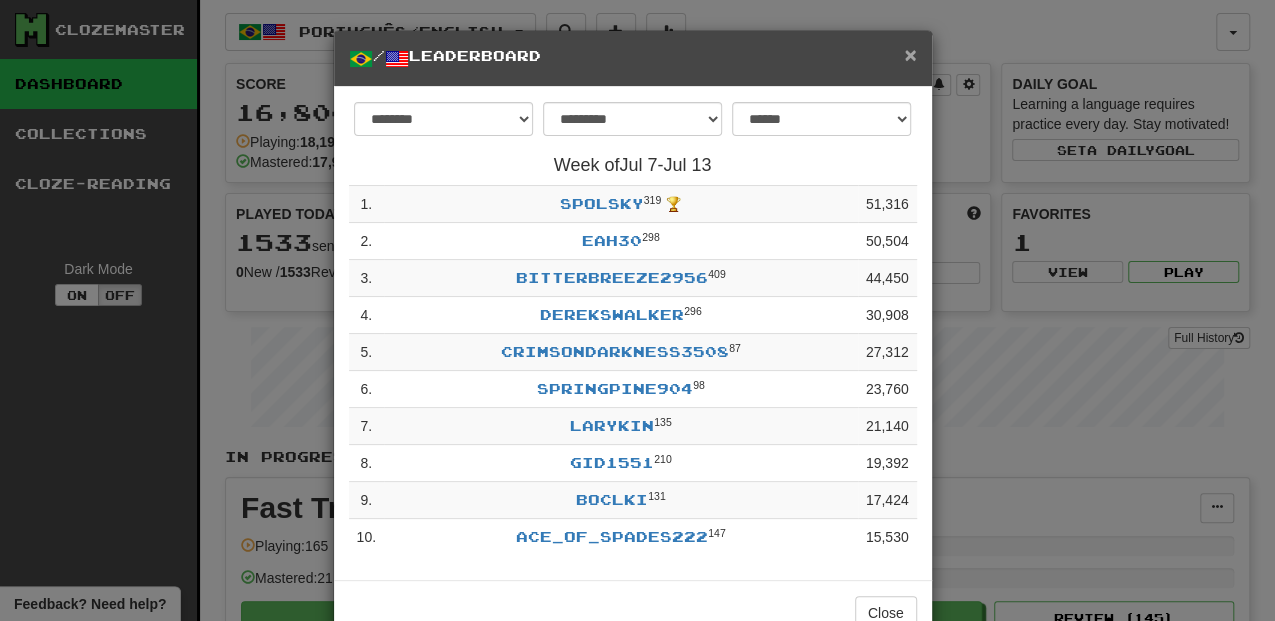 click on "×" at bounding box center [910, 54] 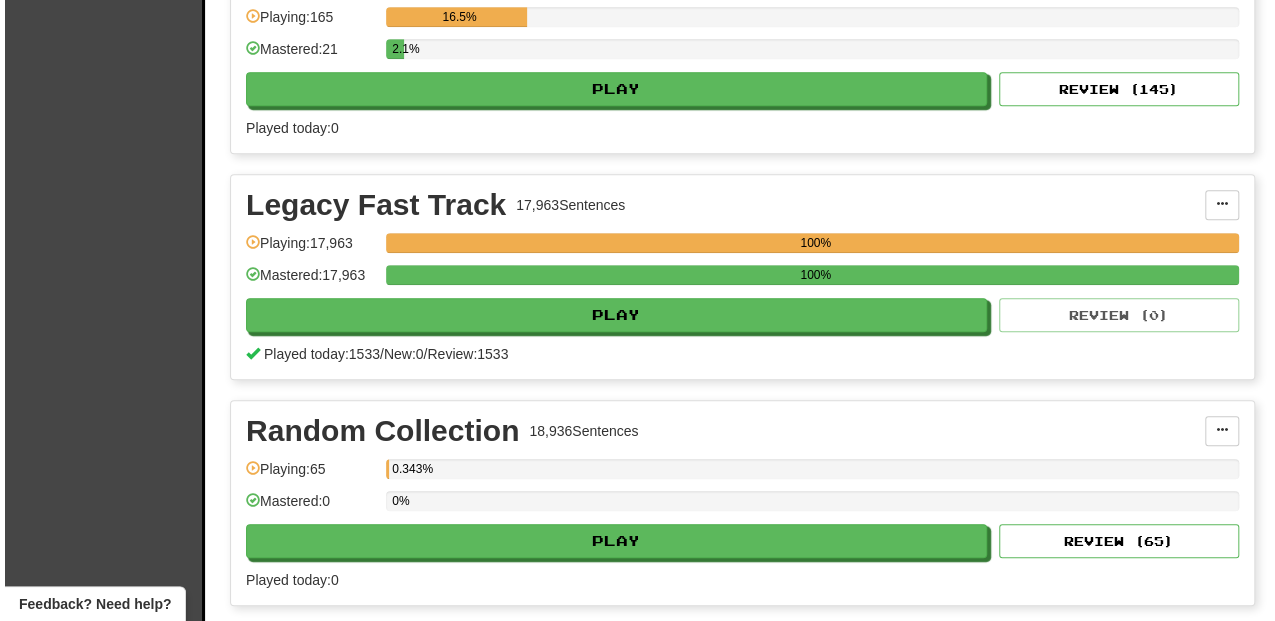 scroll, scrollTop: 533, scrollLeft: 0, axis: vertical 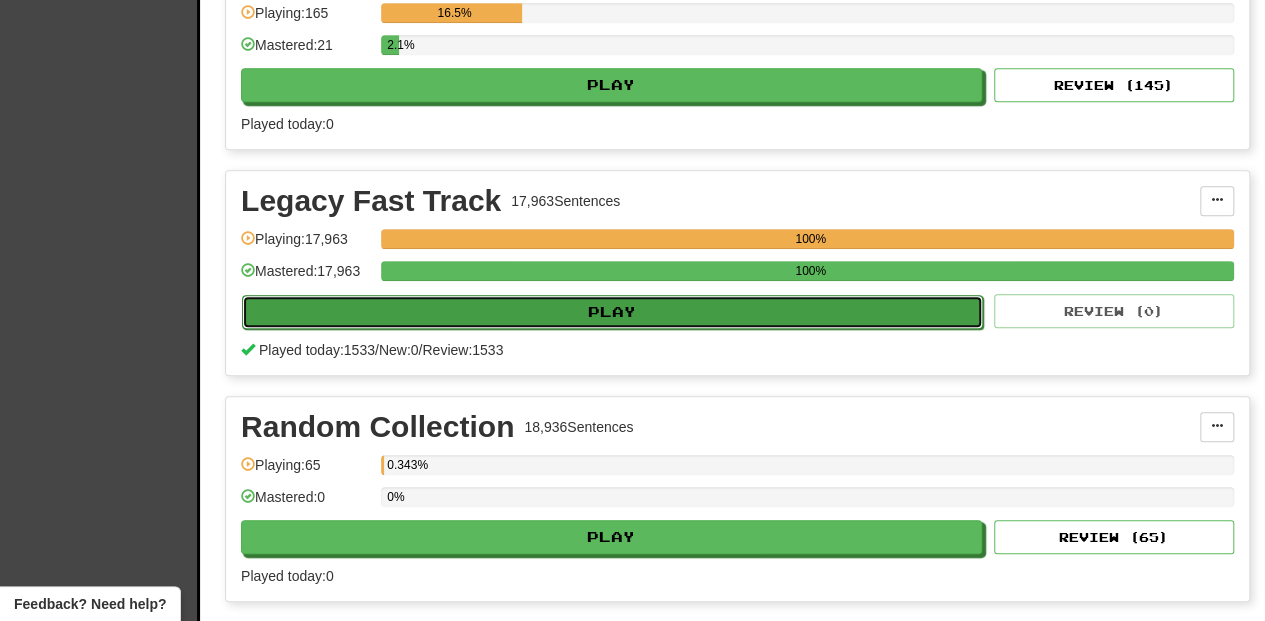 click on "Play" at bounding box center (612, 312) 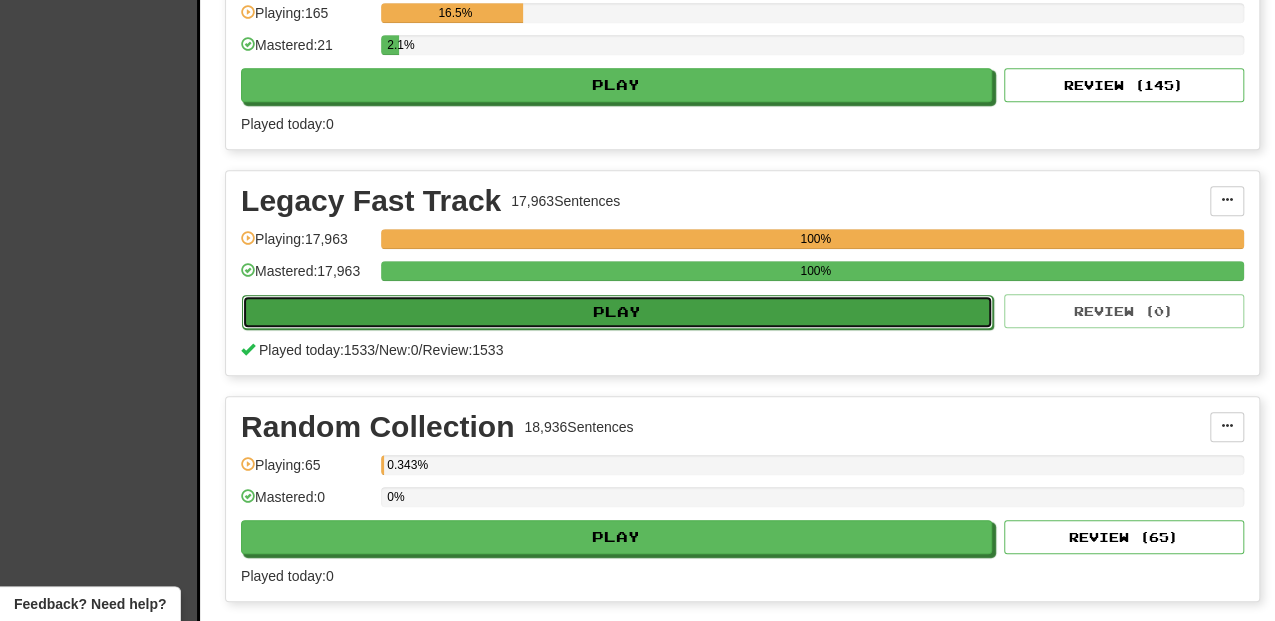 select on "**" 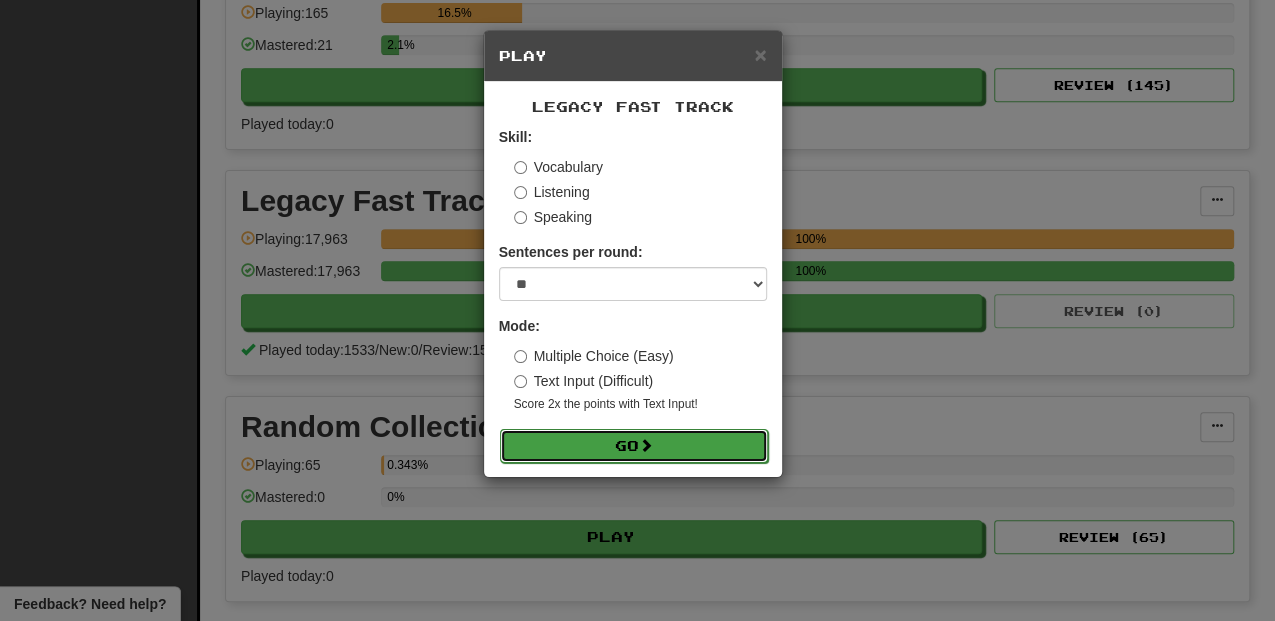 click on "Go" at bounding box center [634, 446] 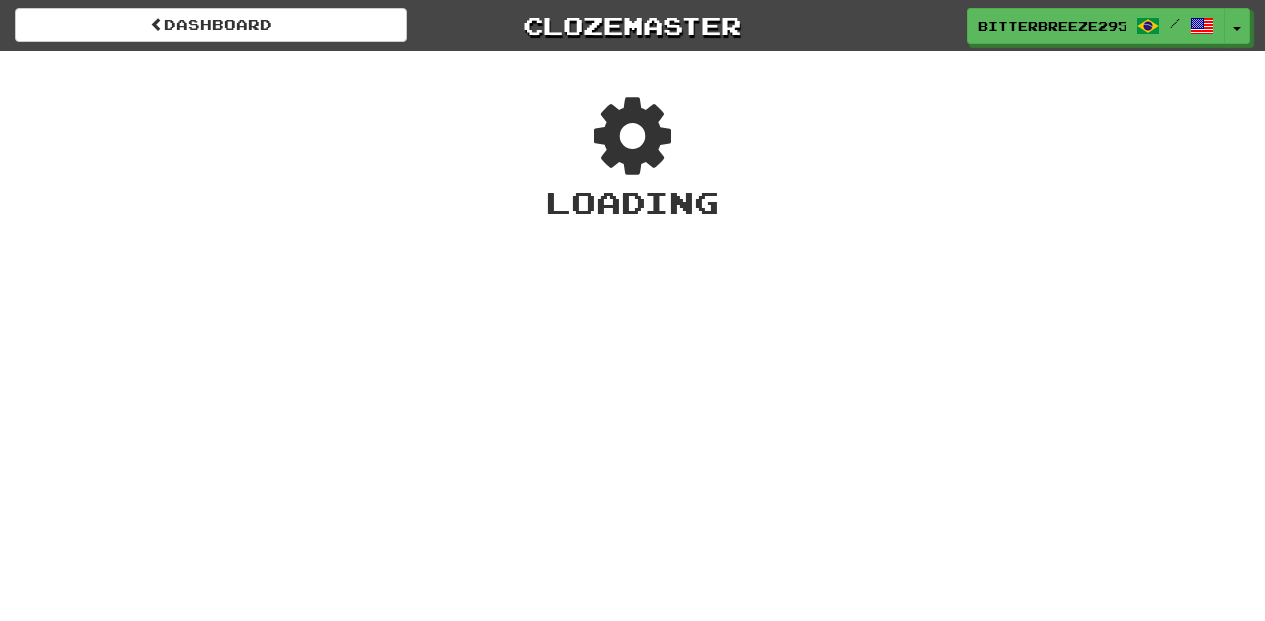 scroll, scrollTop: 0, scrollLeft: 0, axis: both 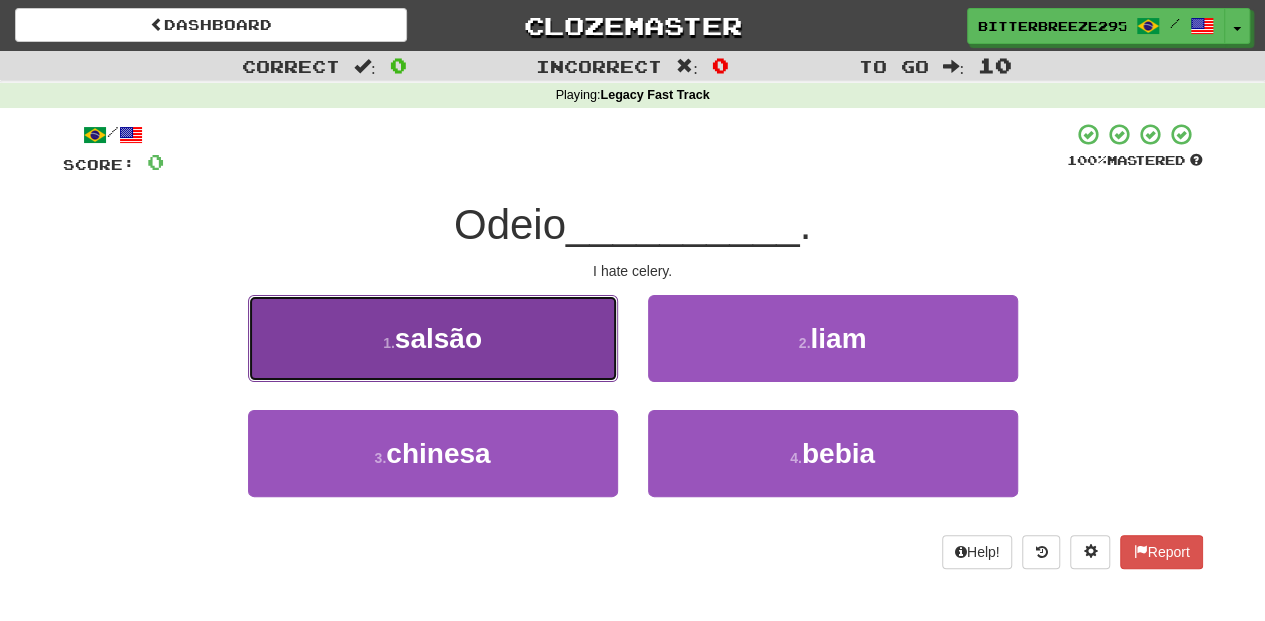 click on "1 . salsão" at bounding box center (433, 338) 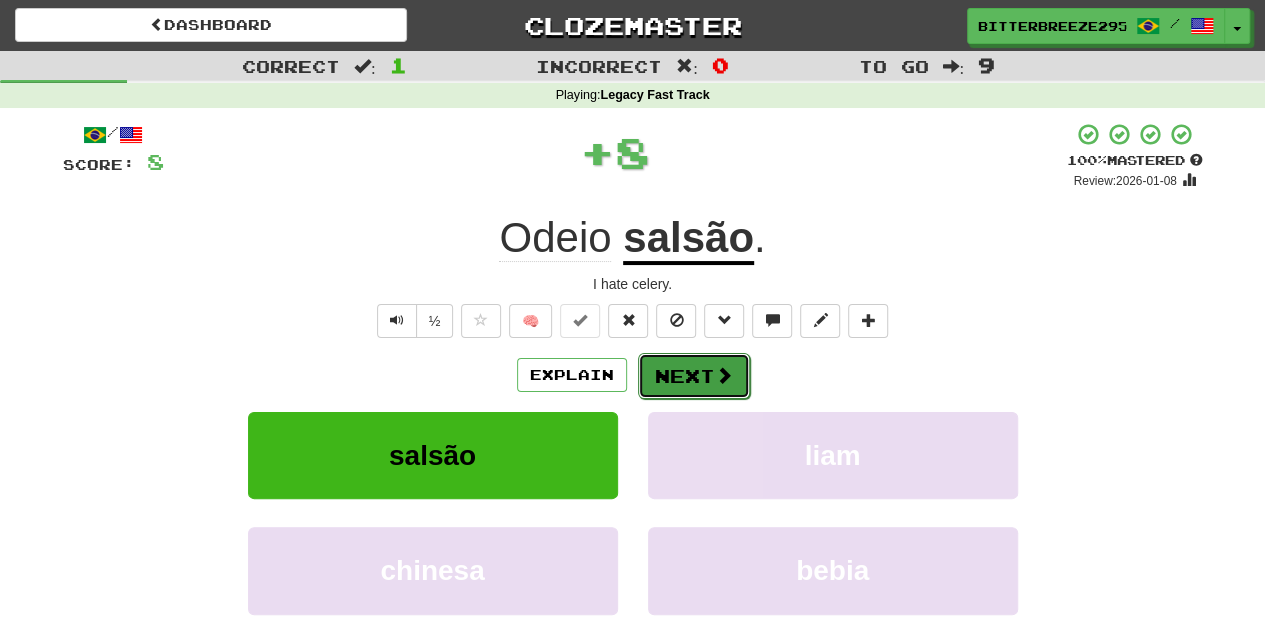 click on "Next" at bounding box center (694, 376) 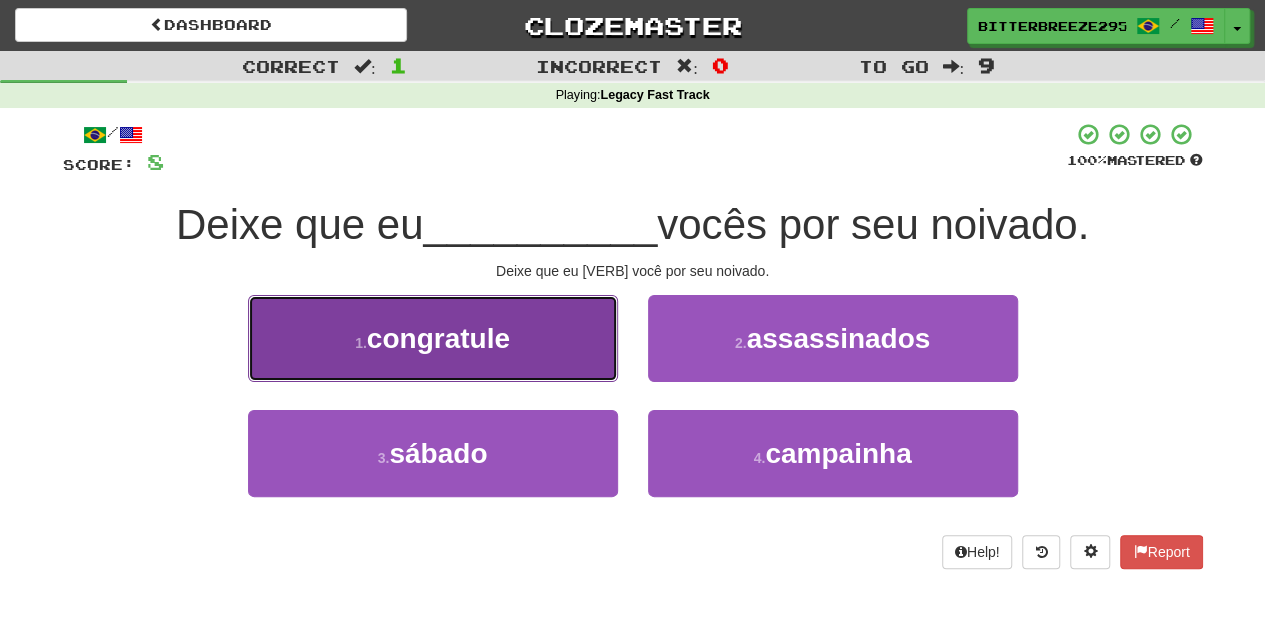 click on "1 . congratule" at bounding box center (433, 338) 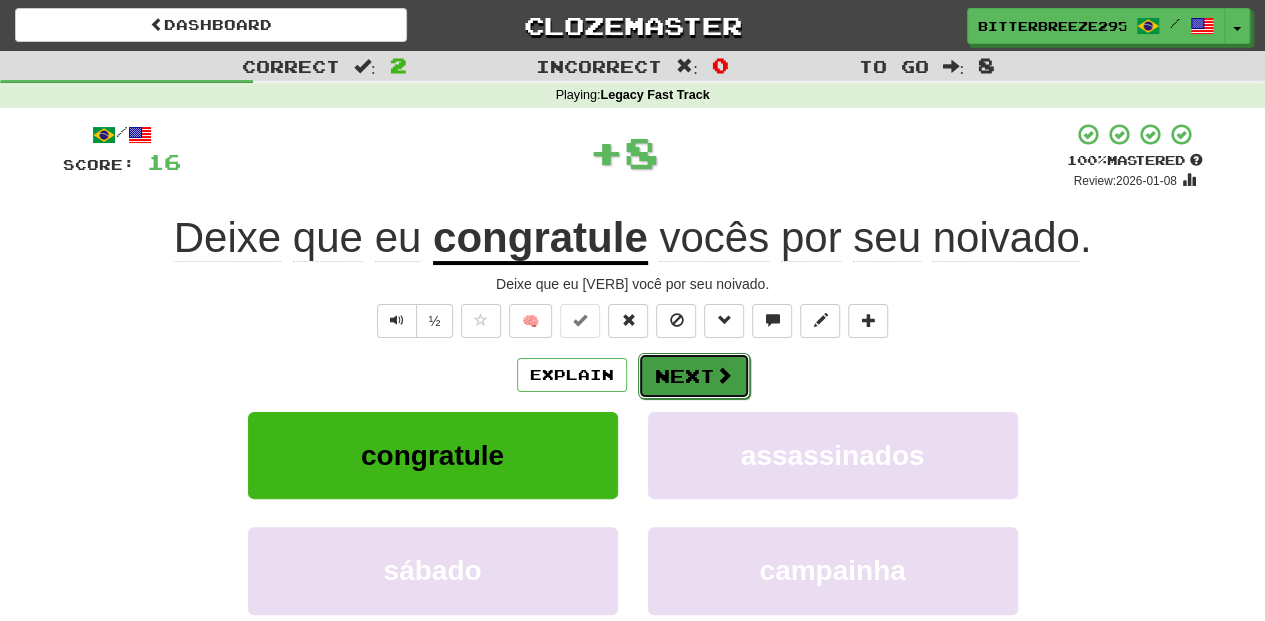 click on "Next" at bounding box center [694, 376] 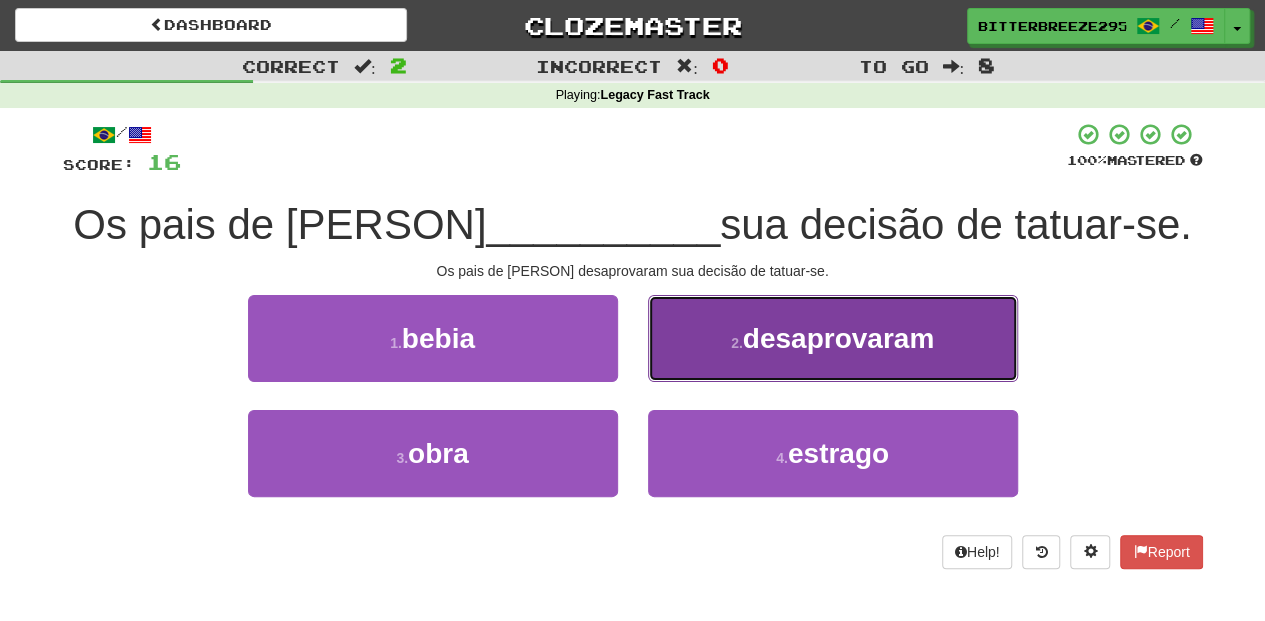 click on "2 . desaprovaram" at bounding box center (833, 338) 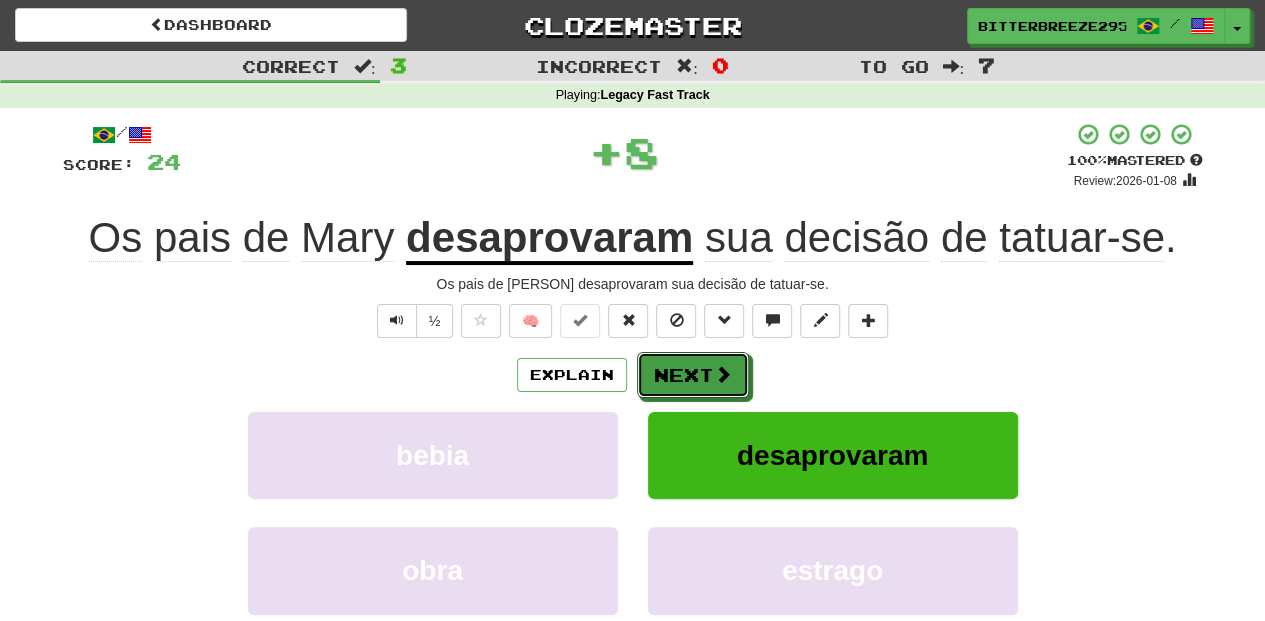 click on "Next" at bounding box center [693, 375] 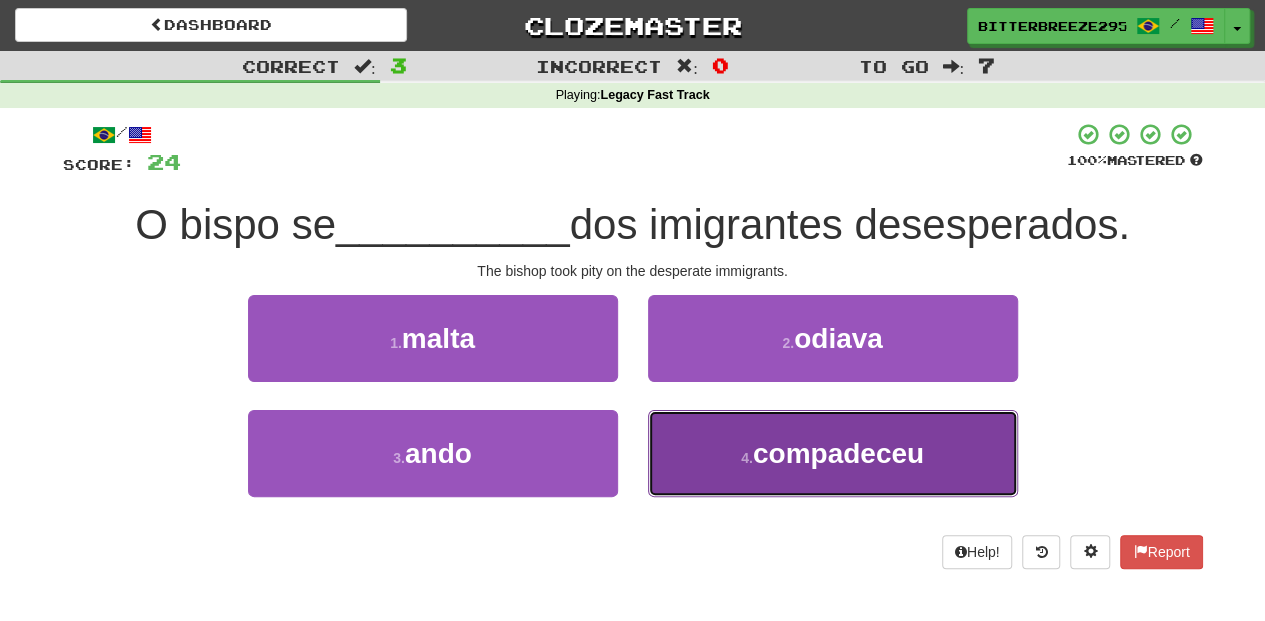 click on "4 . compadeceu" at bounding box center [833, 453] 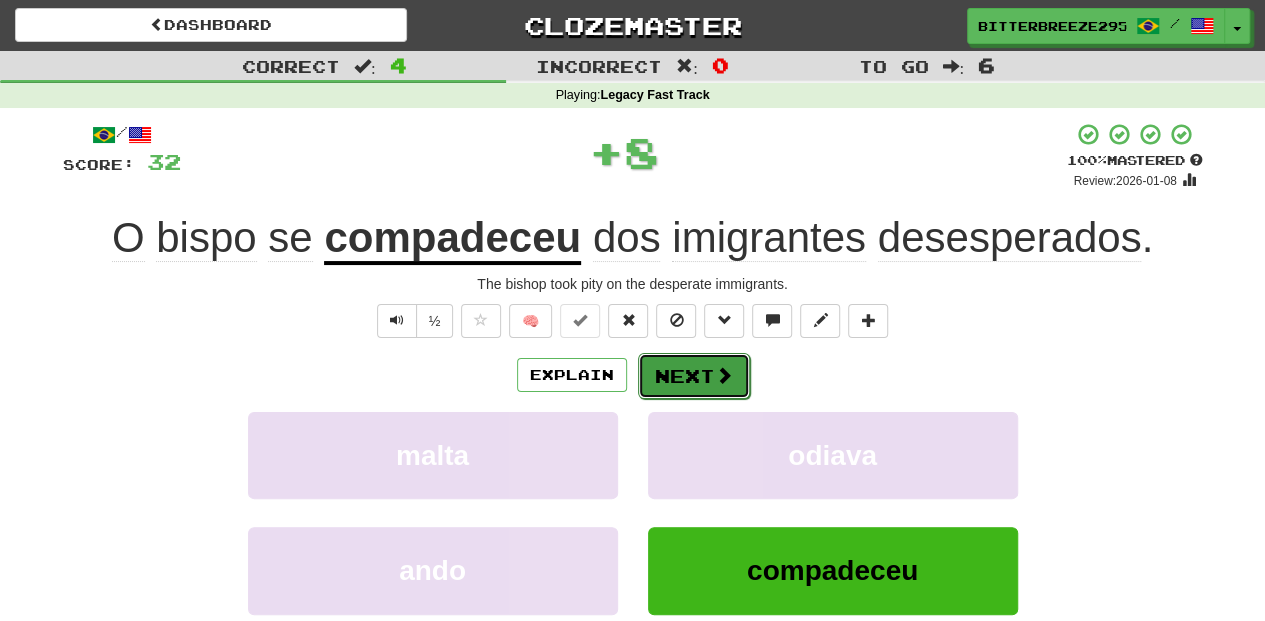 click on "Next" at bounding box center [694, 376] 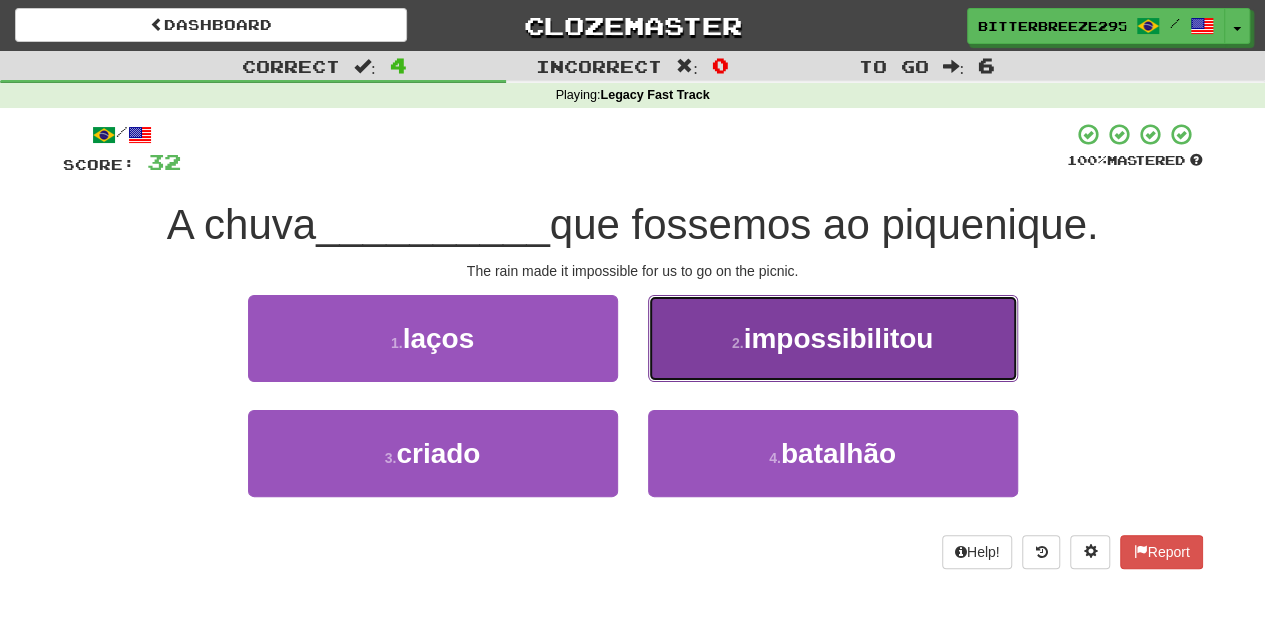 click on "2 . impossibilitou" at bounding box center (833, 338) 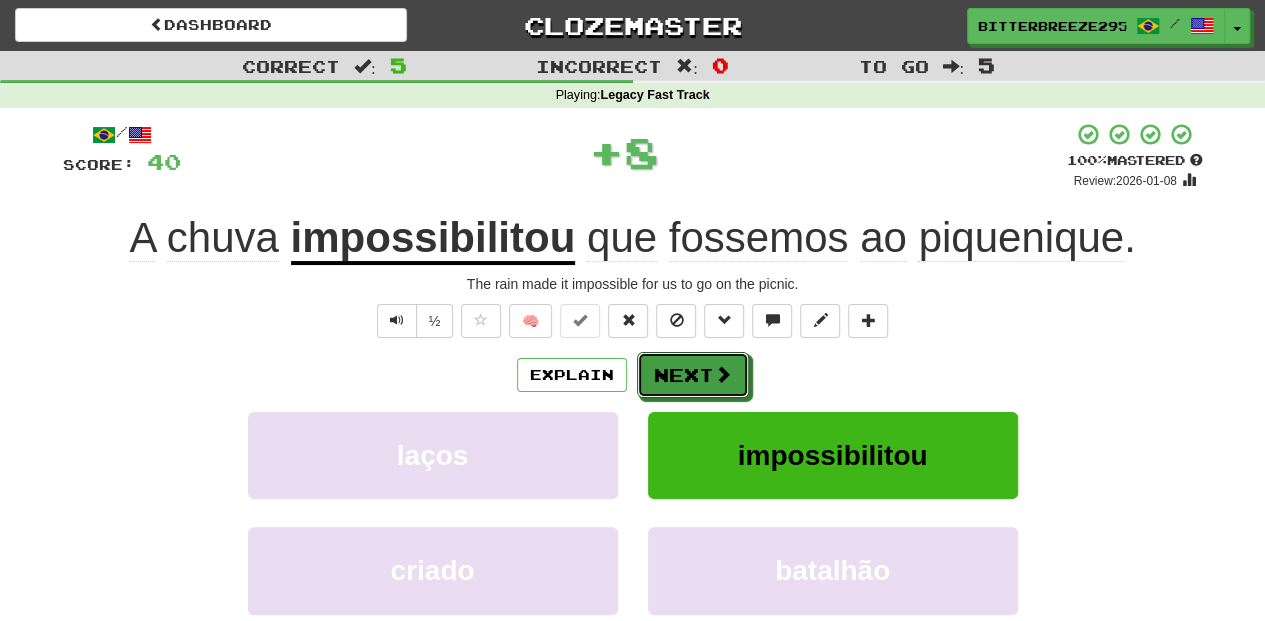 click at bounding box center (723, 374) 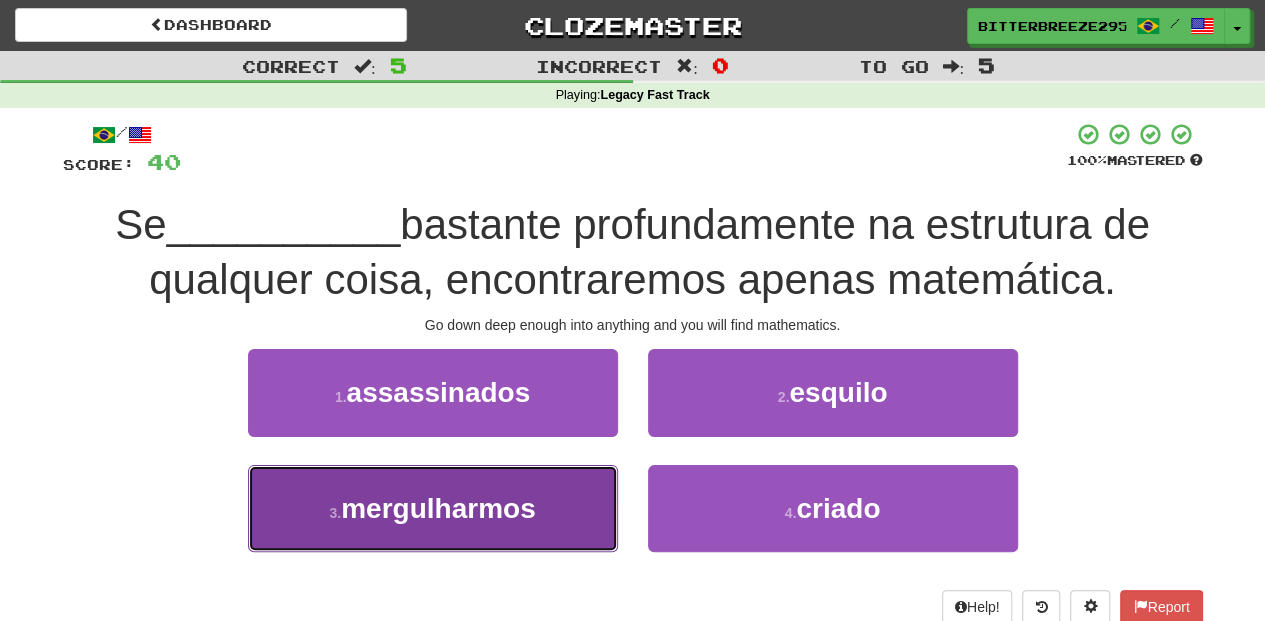 click on "3 . mergulharmos" at bounding box center (433, 508) 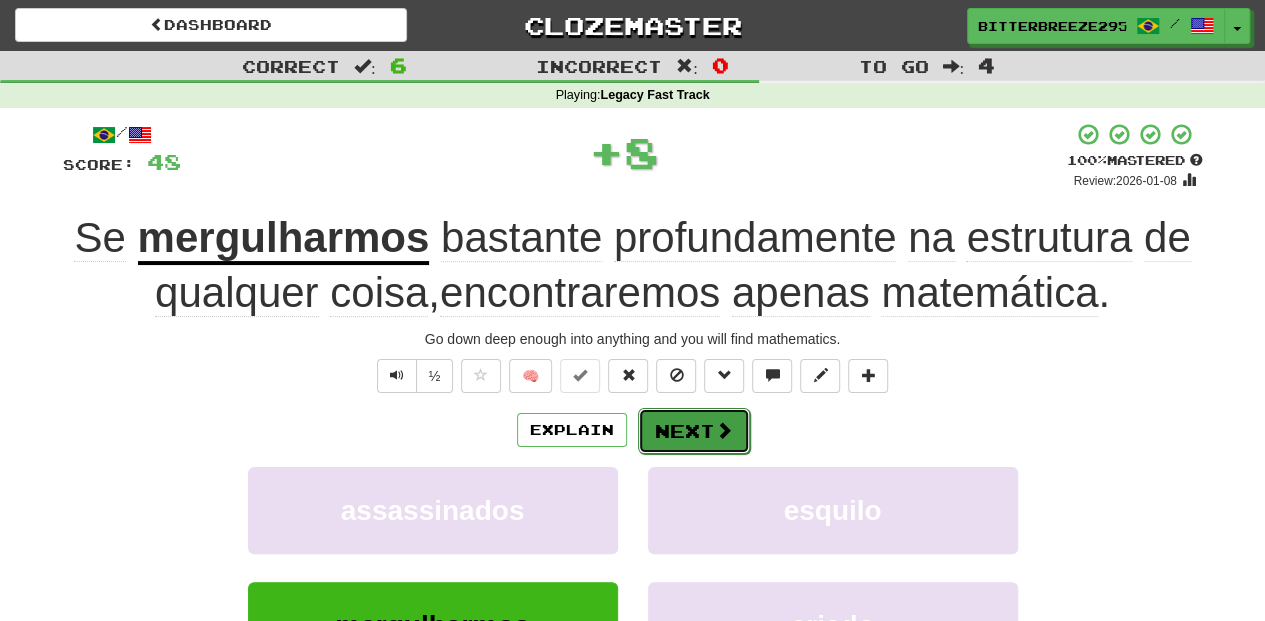 click on "Next" at bounding box center (694, 431) 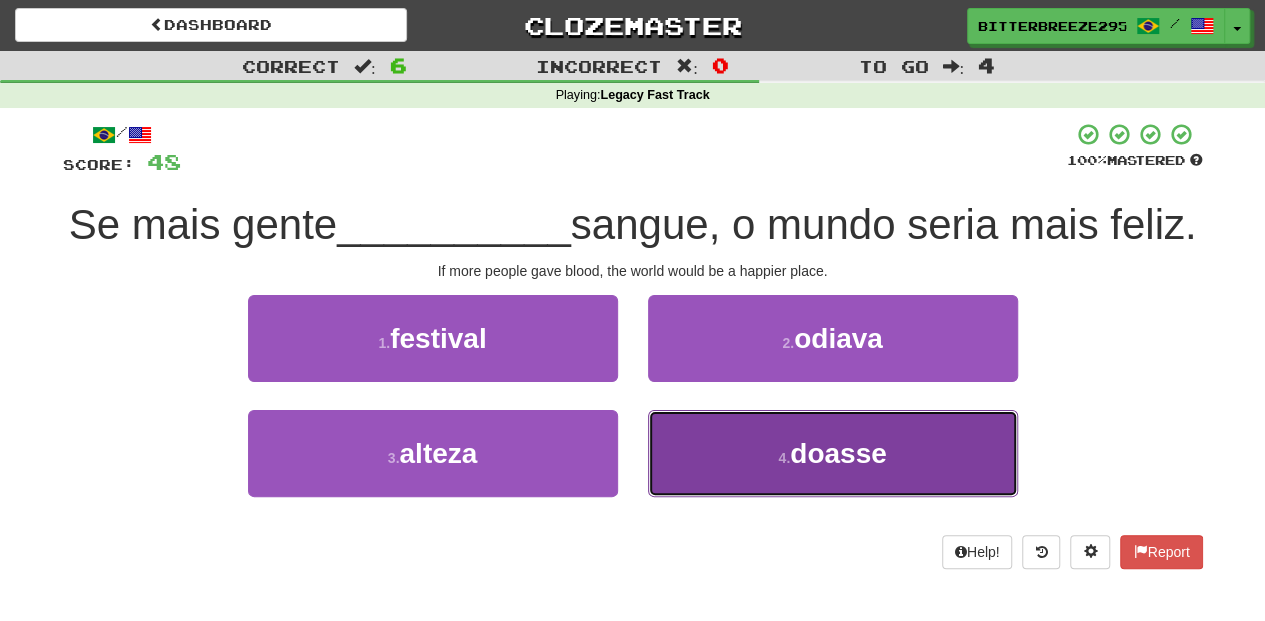 click on "4 . doasse" at bounding box center (833, 453) 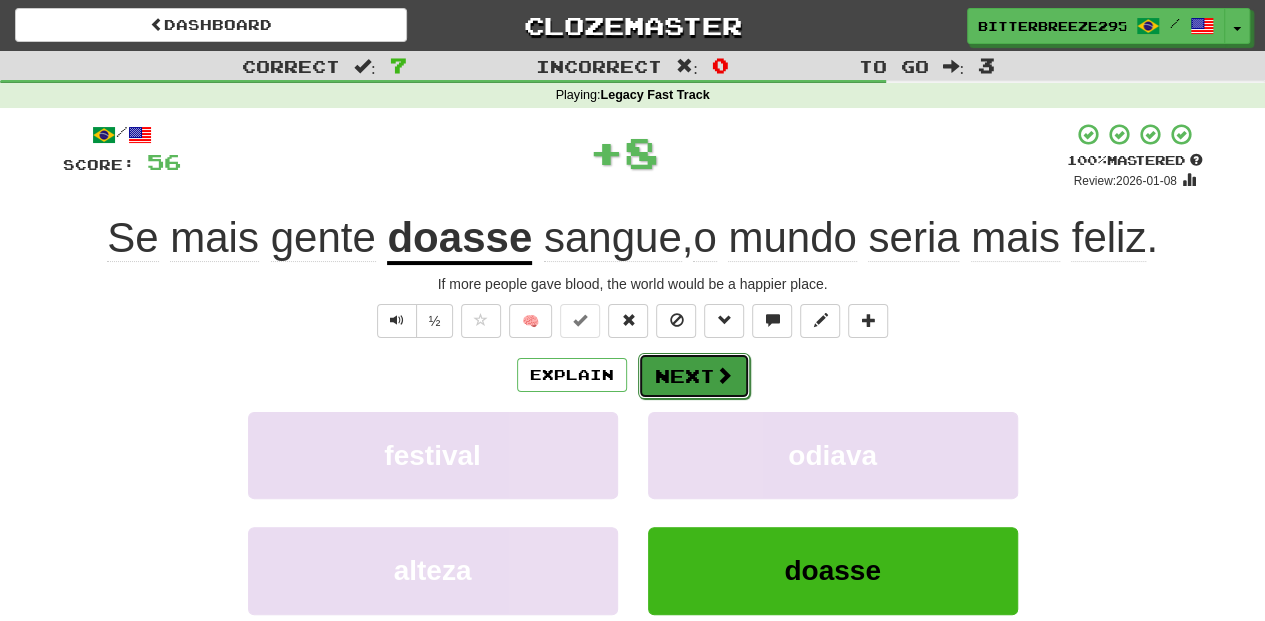 click at bounding box center [724, 375] 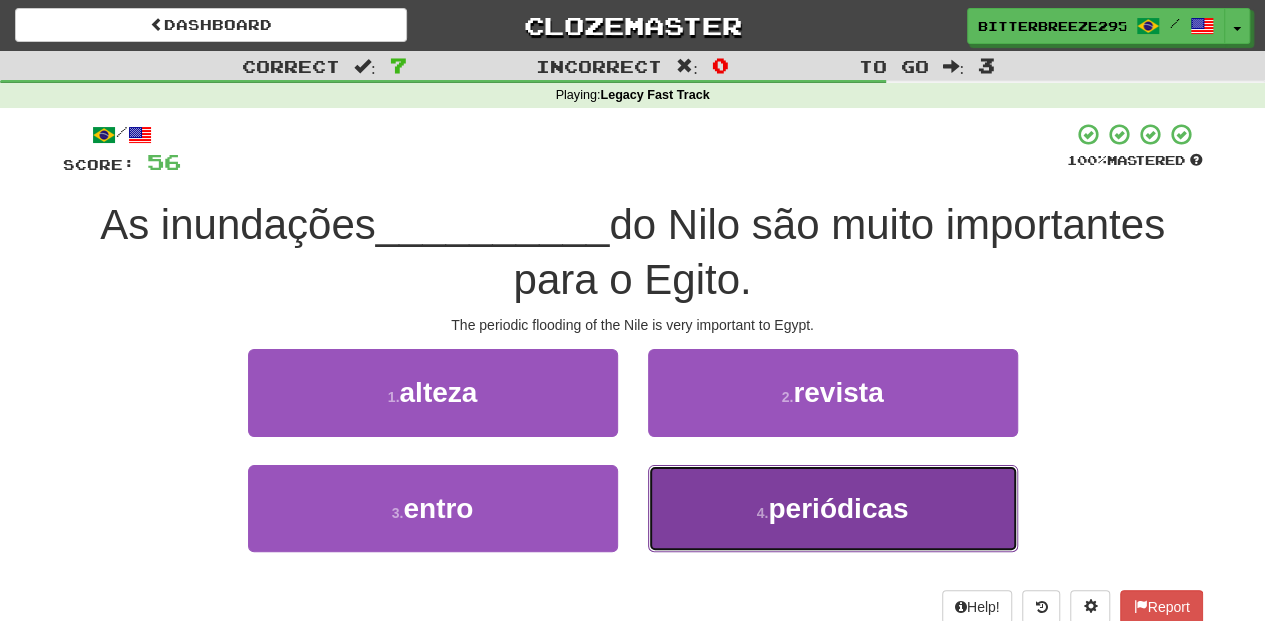 click on "4 . periódicas" at bounding box center (833, 508) 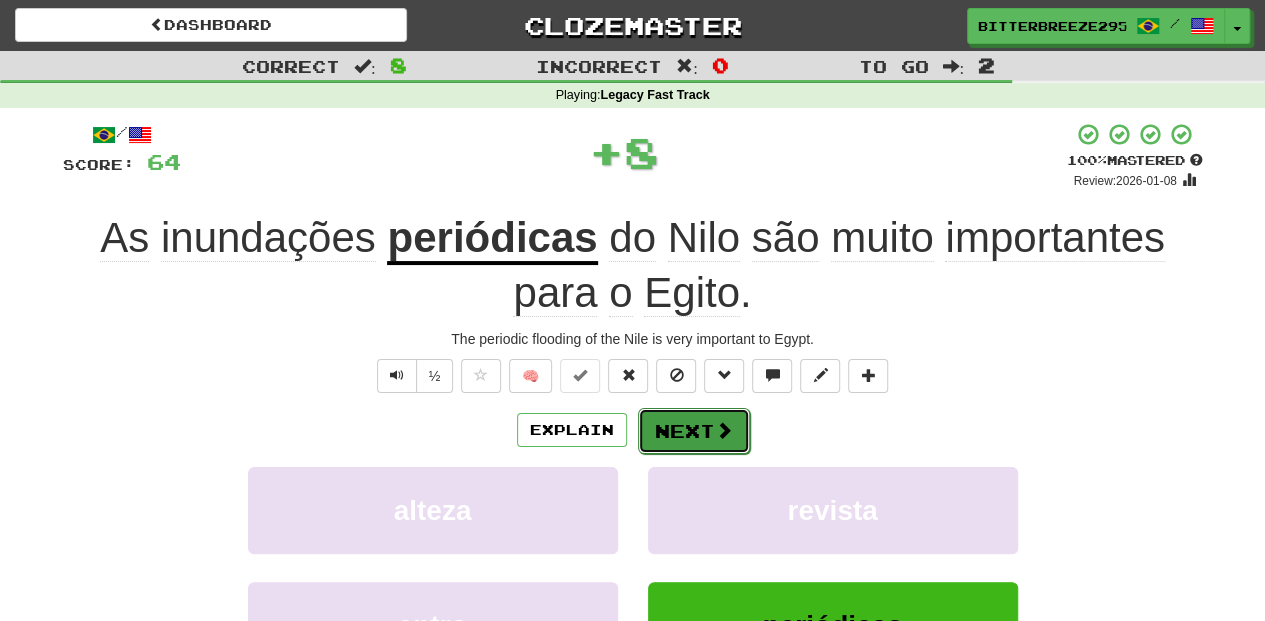 click on "Next" at bounding box center [694, 431] 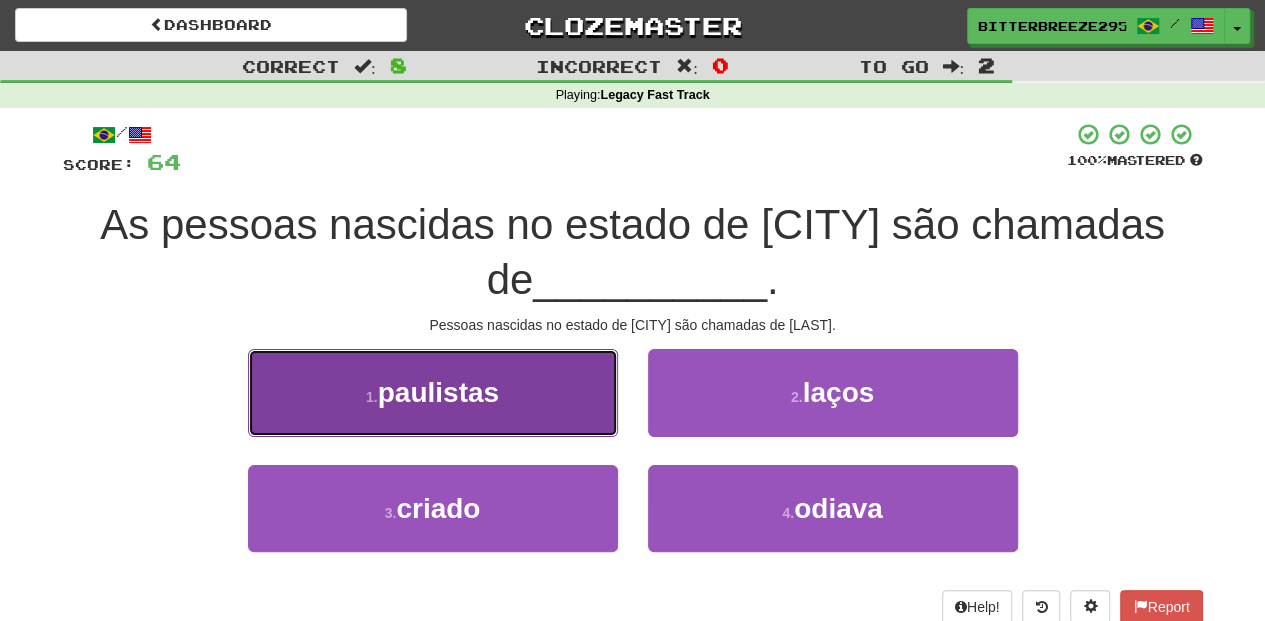click on "1 . paulistas" at bounding box center (433, 392) 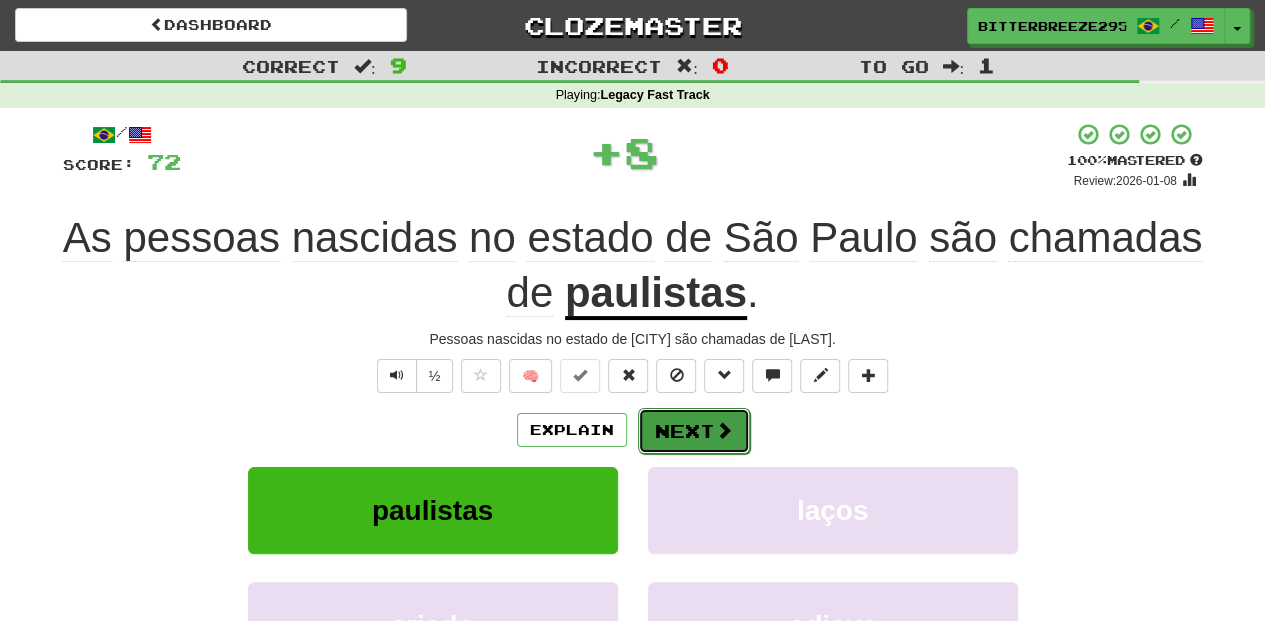click on "Next" at bounding box center [694, 431] 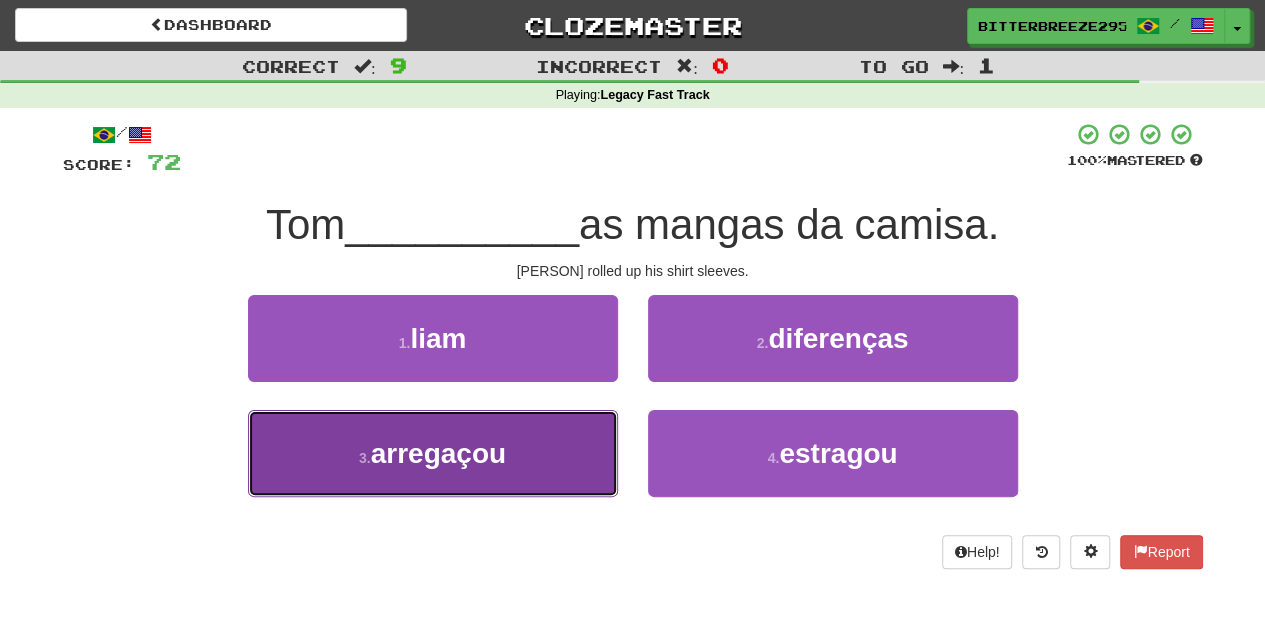 click on "3 . arregaçou" at bounding box center (433, 453) 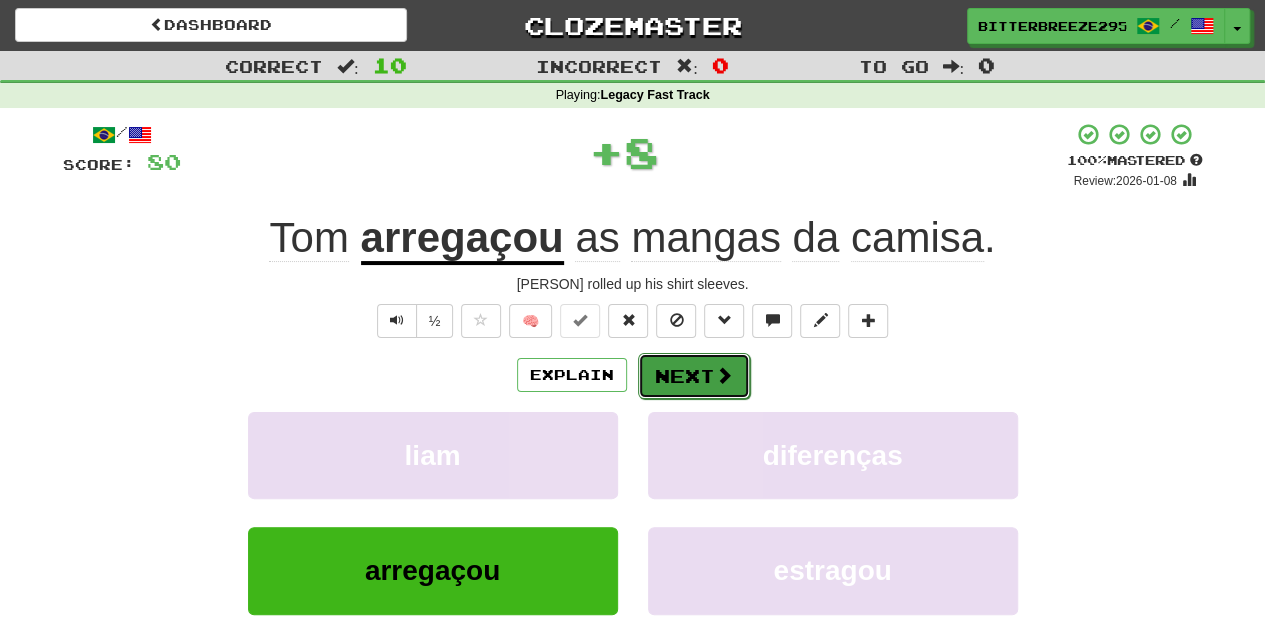 click on "Next" at bounding box center [694, 376] 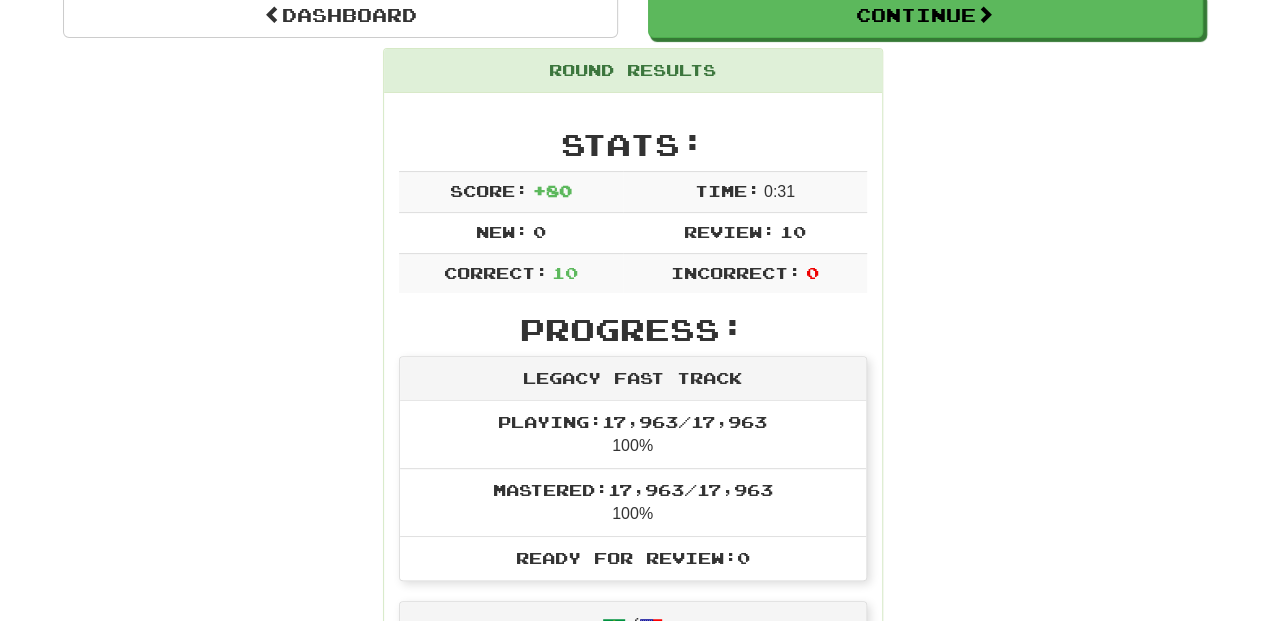 scroll, scrollTop: 133, scrollLeft: 0, axis: vertical 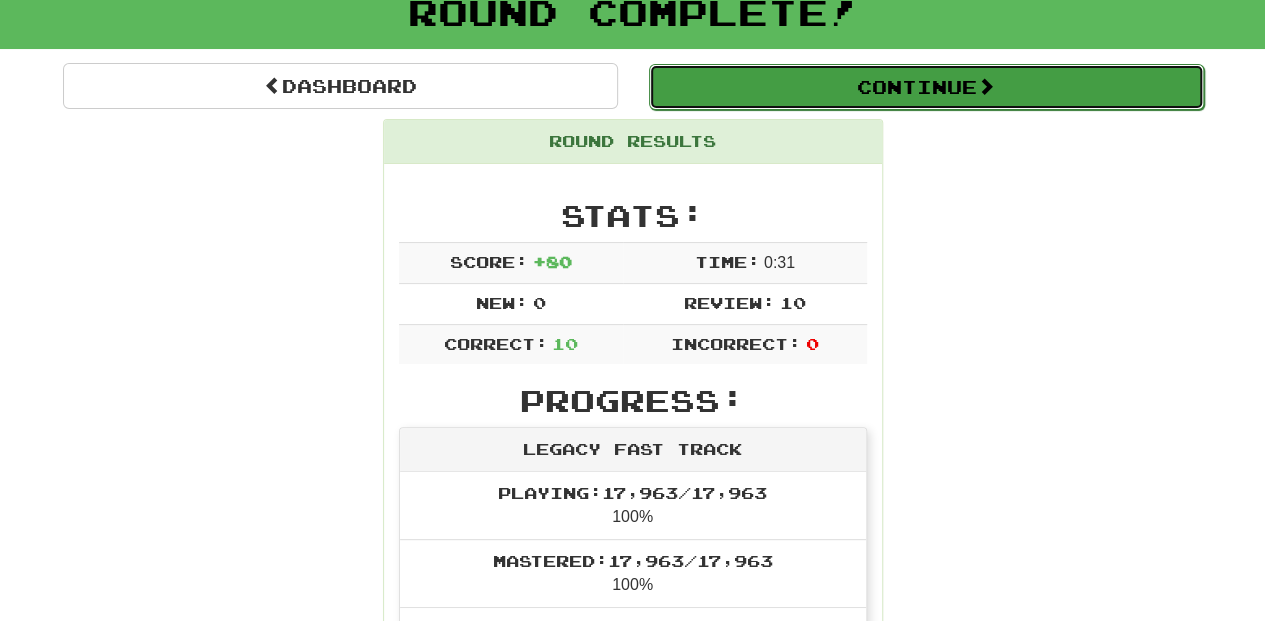 click on "Continue" at bounding box center [926, 87] 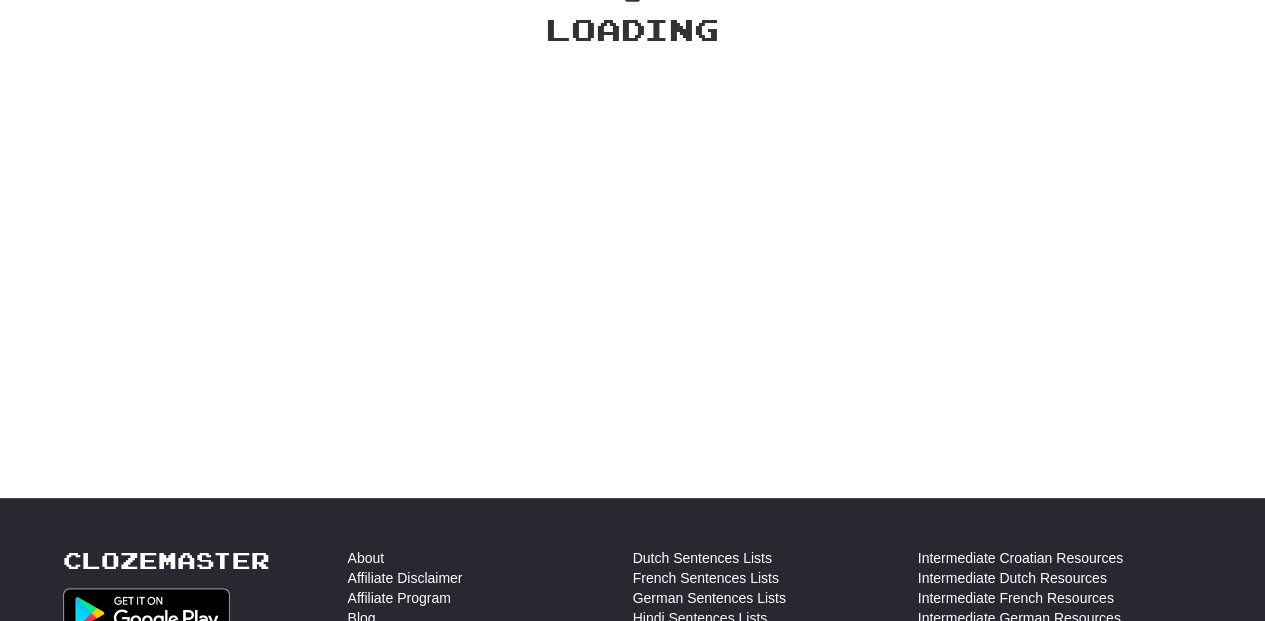 scroll, scrollTop: 133, scrollLeft: 0, axis: vertical 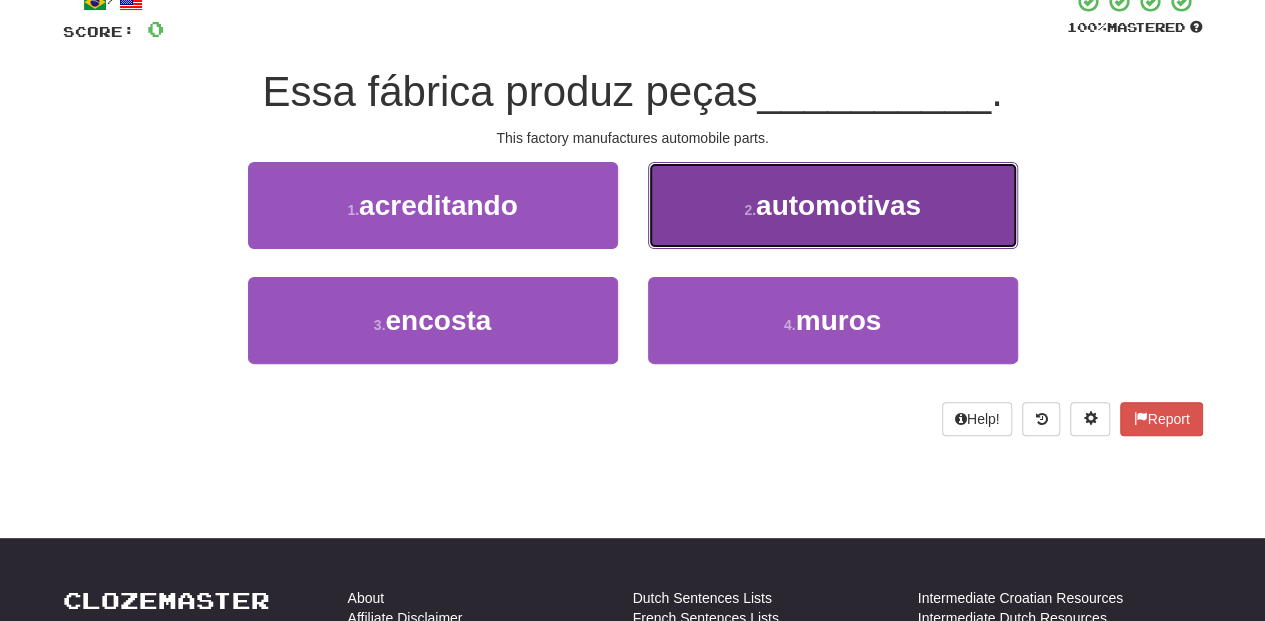 click on "2 . automotivas" at bounding box center (833, 205) 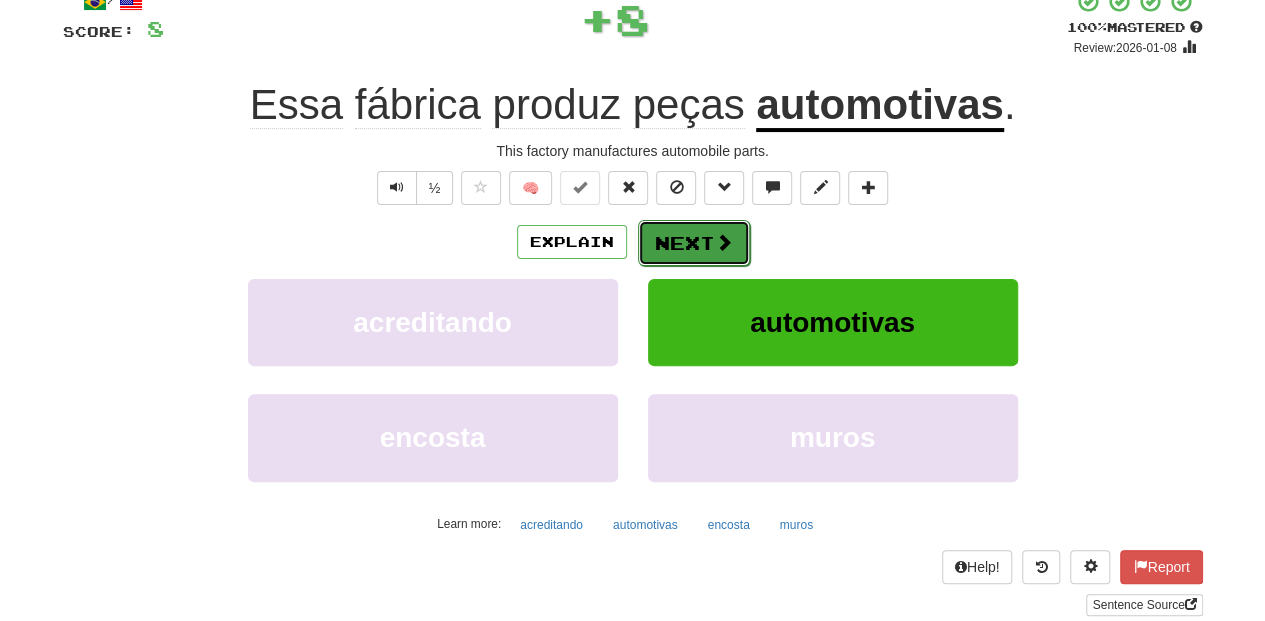 click on "Next" at bounding box center [694, 243] 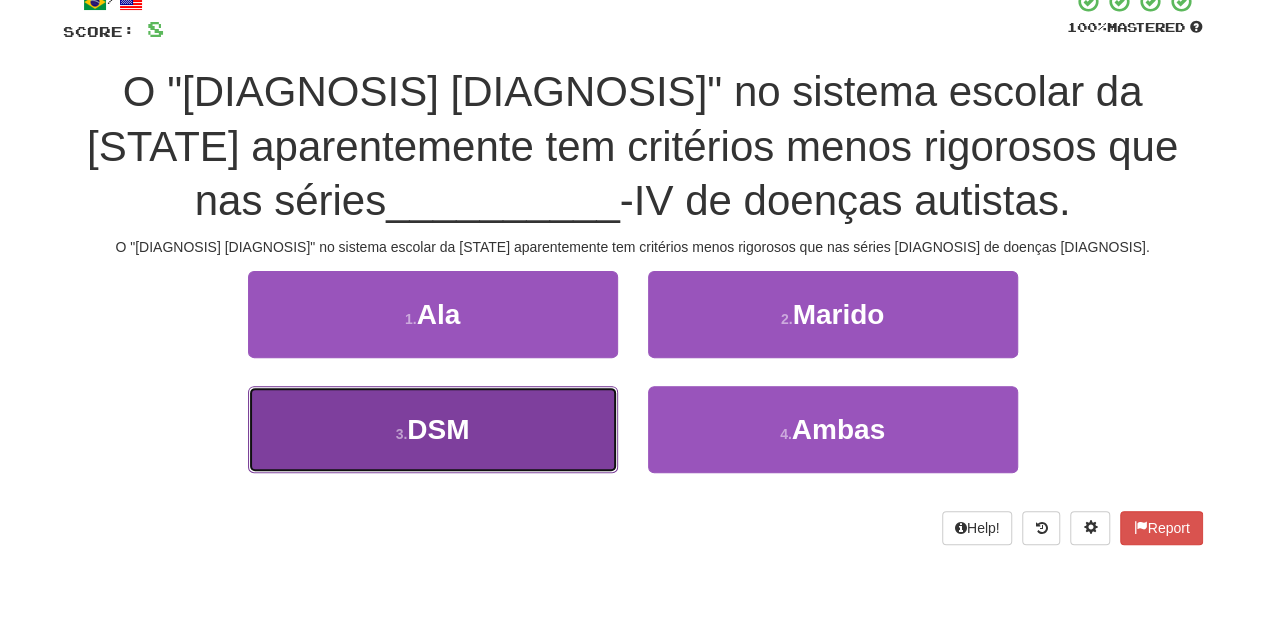 click on "3 . DSM" at bounding box center [433, 429] 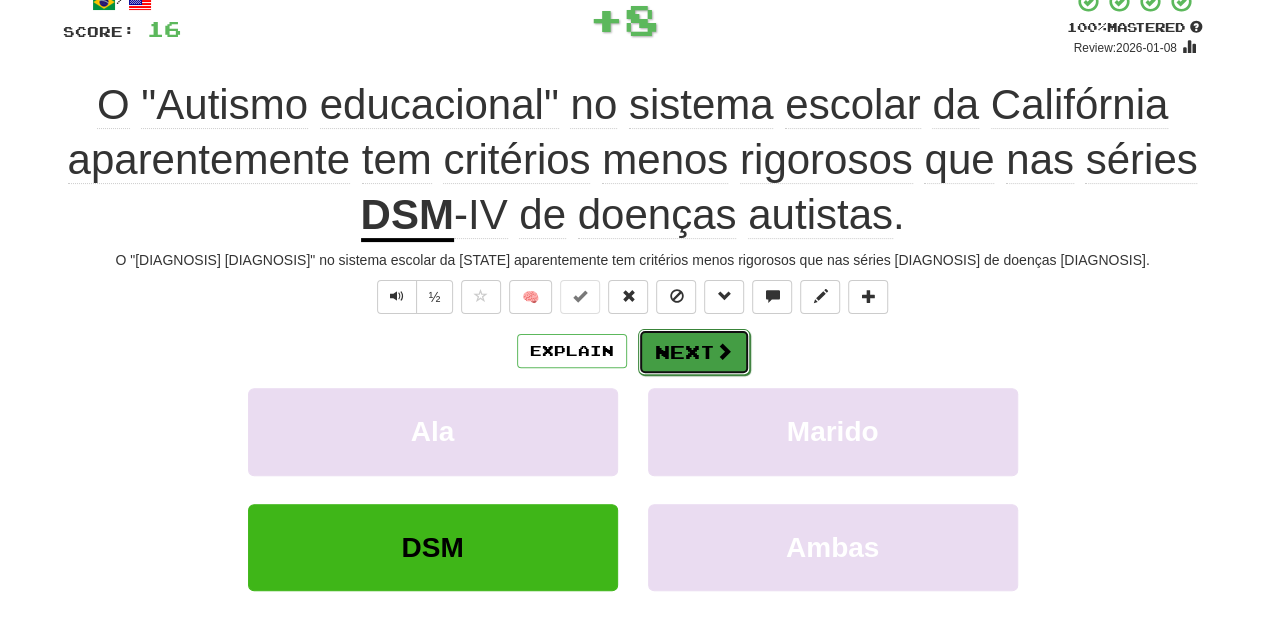 click on "Next" at bounding box center [694, 352] 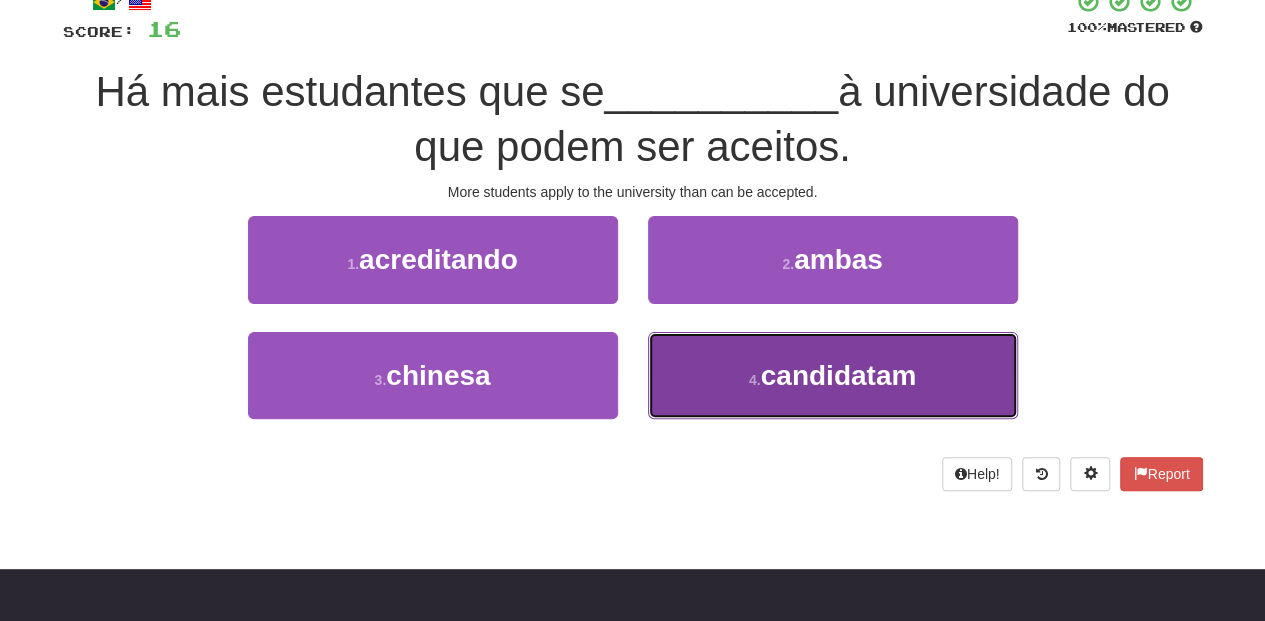 click on "4 . candidatam" at bounding box center [833, 375] 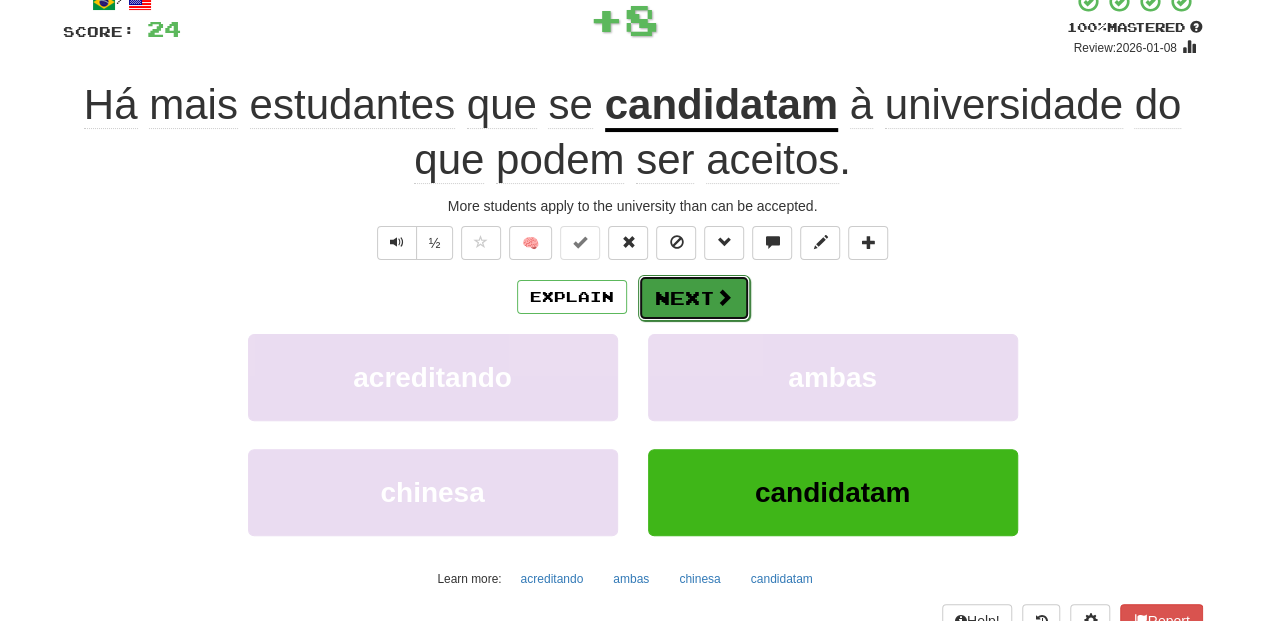 click on "Next" at bounding box center [694, 298] 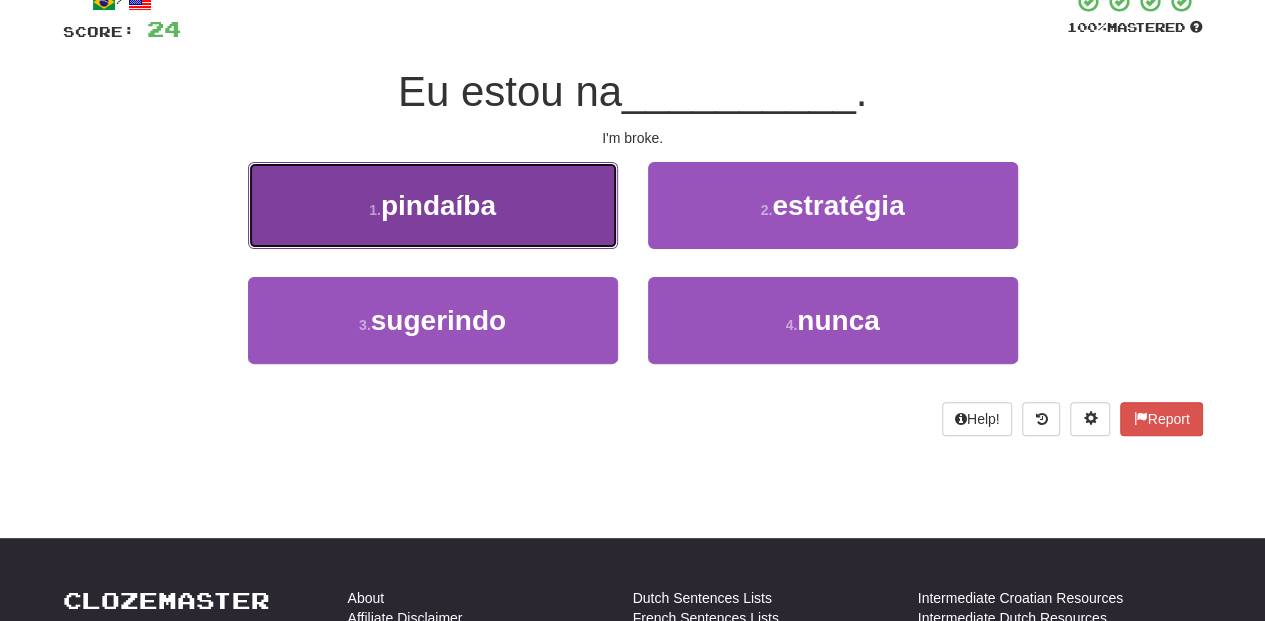 click on "1 . pindaíba" at bounding box center (433, 205) 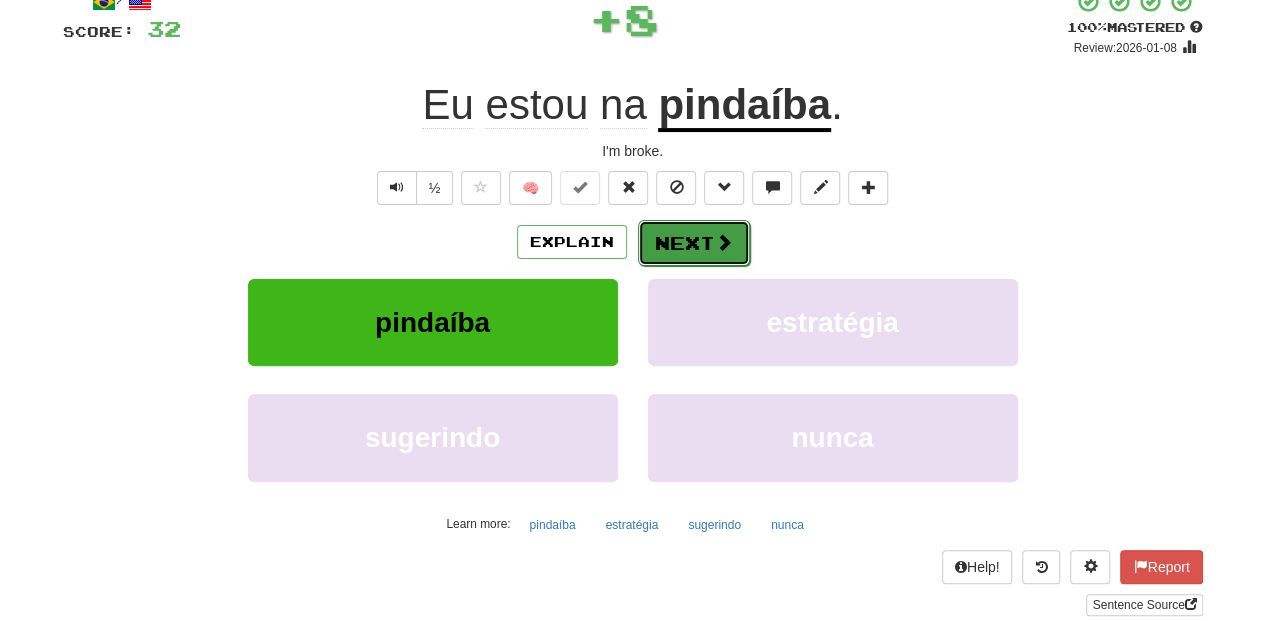 click on "Next" at bounding box center [694, 243] 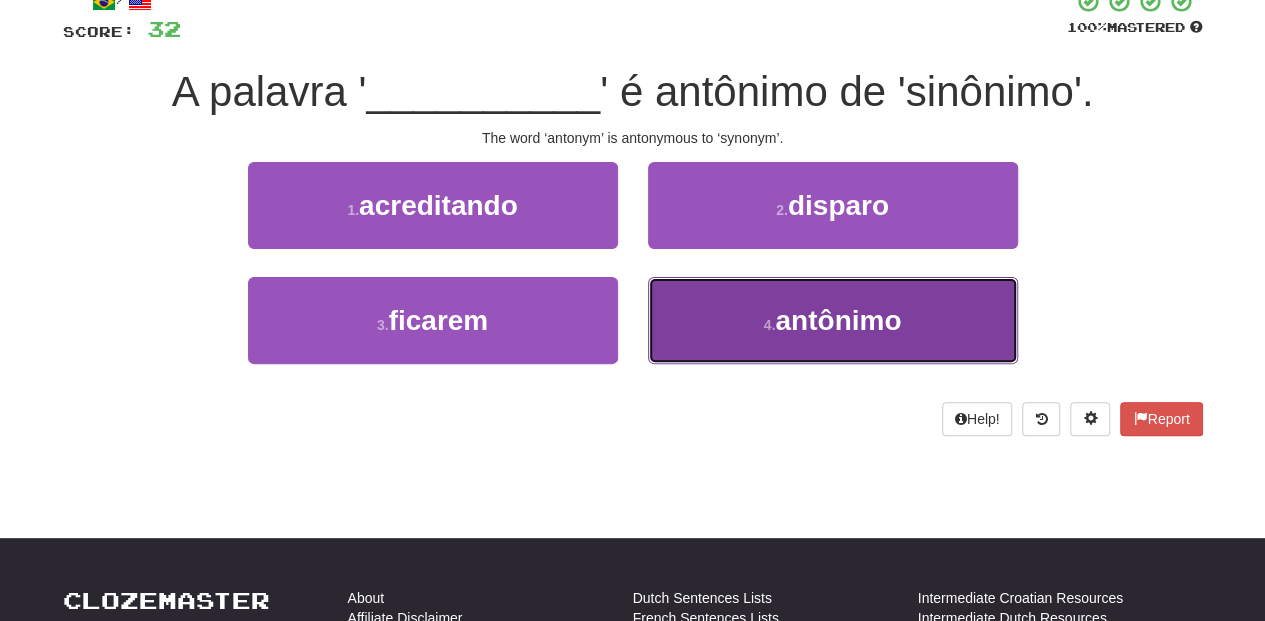 click on "4 . antônimo" at bounding box center [833, 320] 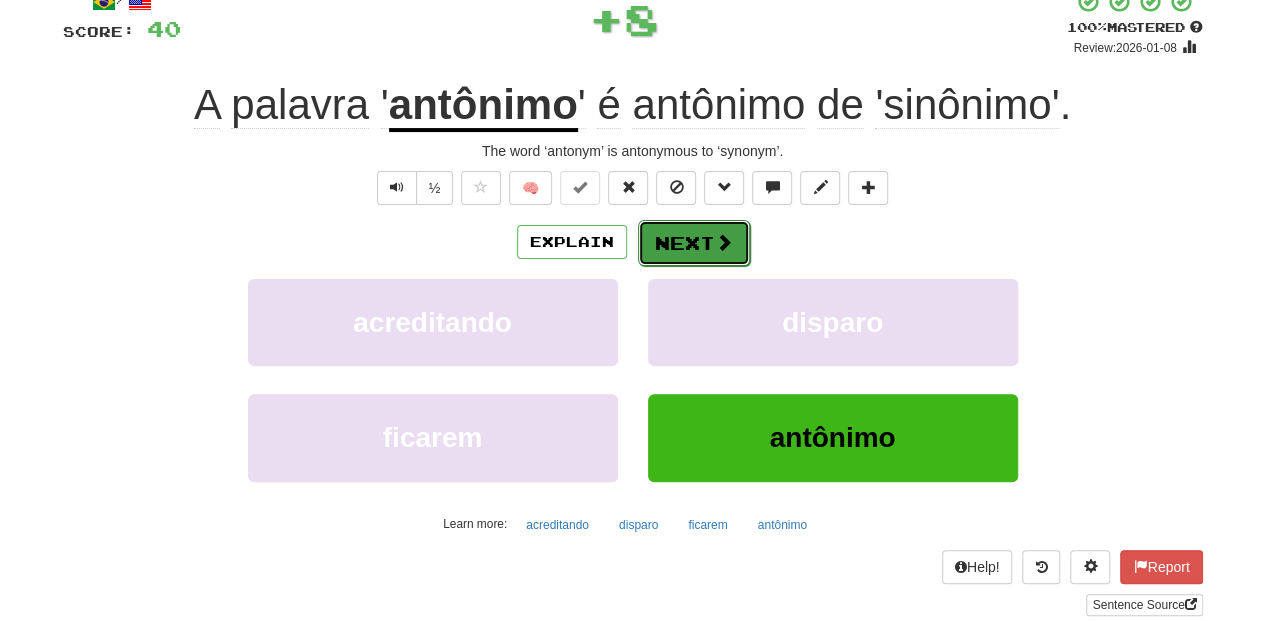 click on "Next" at bounding box center (694, 243) 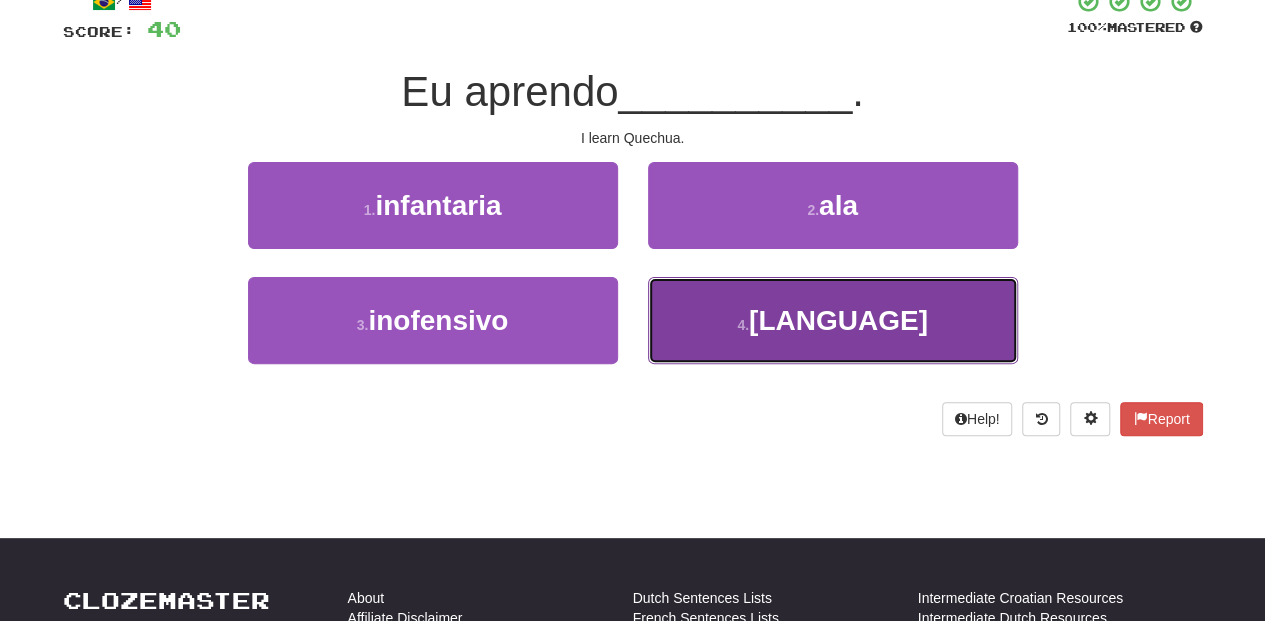 click on "[LANGUAGE]" at bounding box center (833, 320) 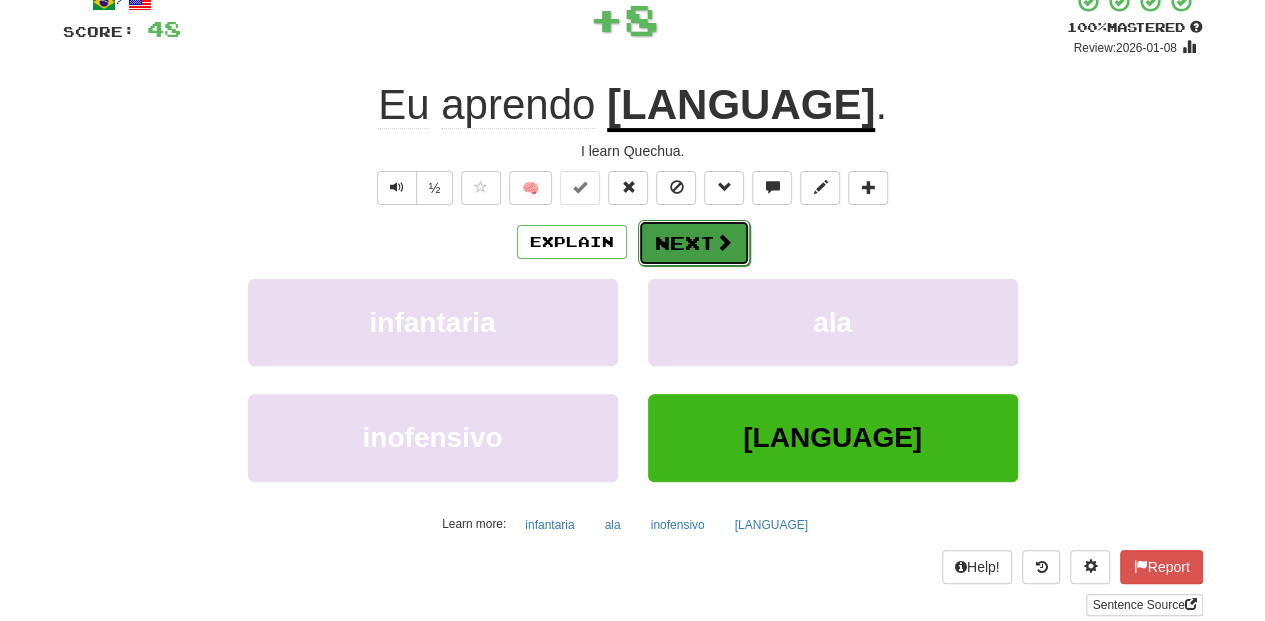 click on "Next" at bounding box center (694, 243) 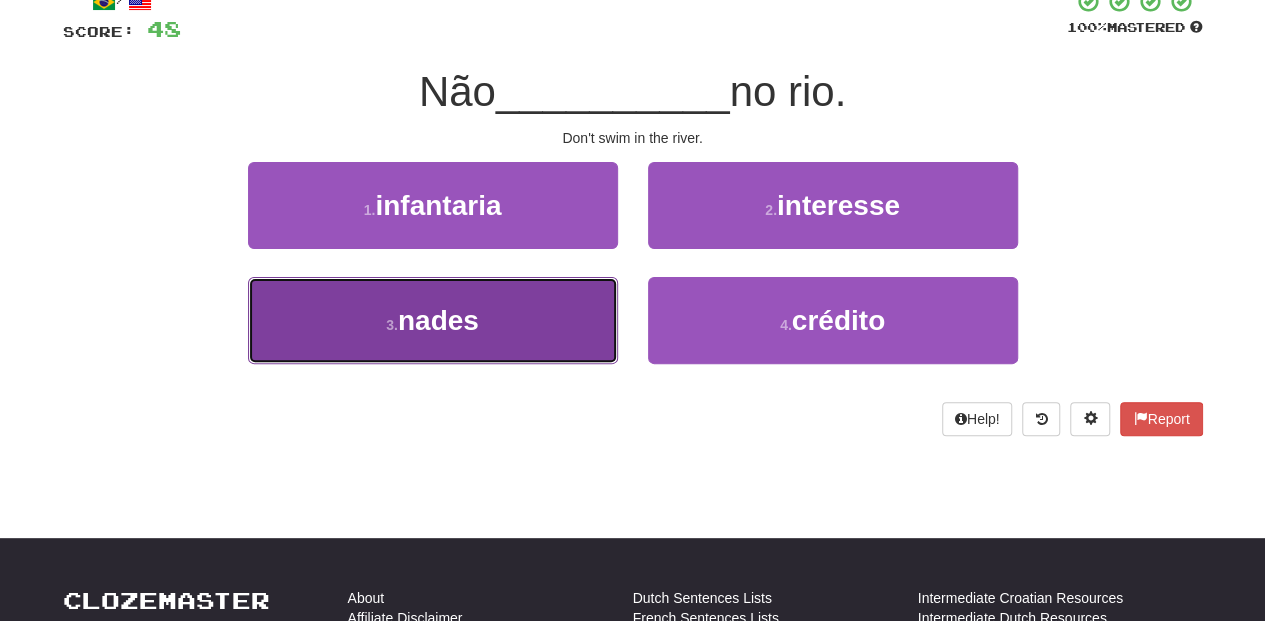 click on "3 . nades" at bounding box center [433, 320] 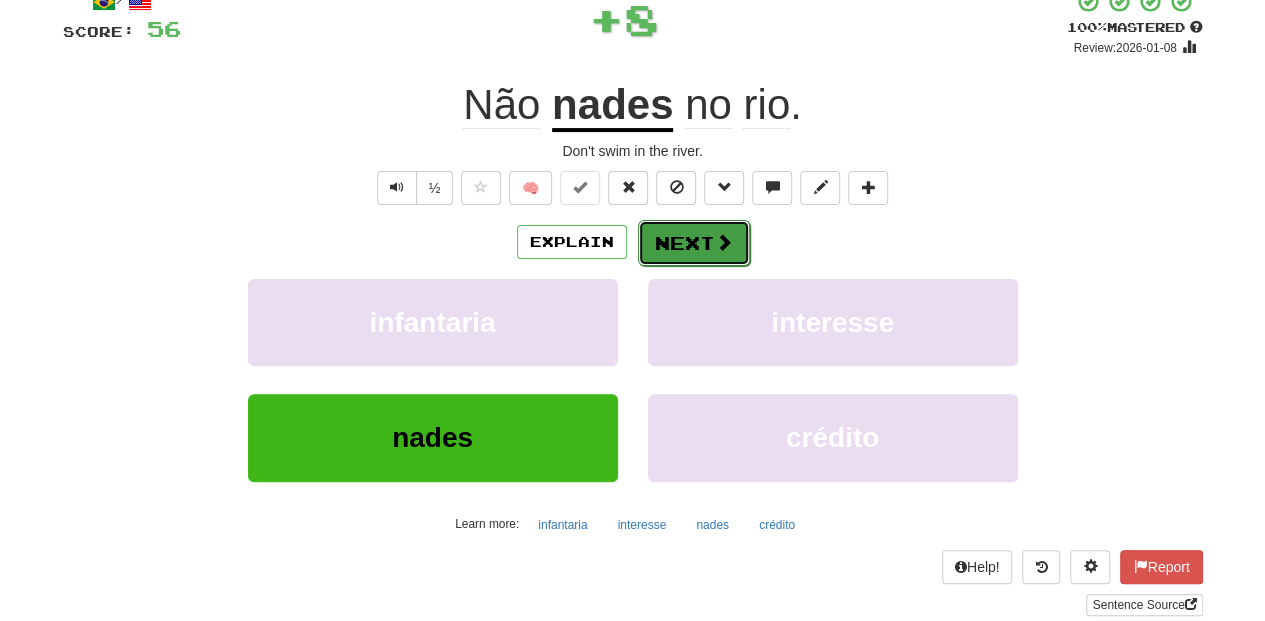 click on "Next" at bounding box center [694, 243] 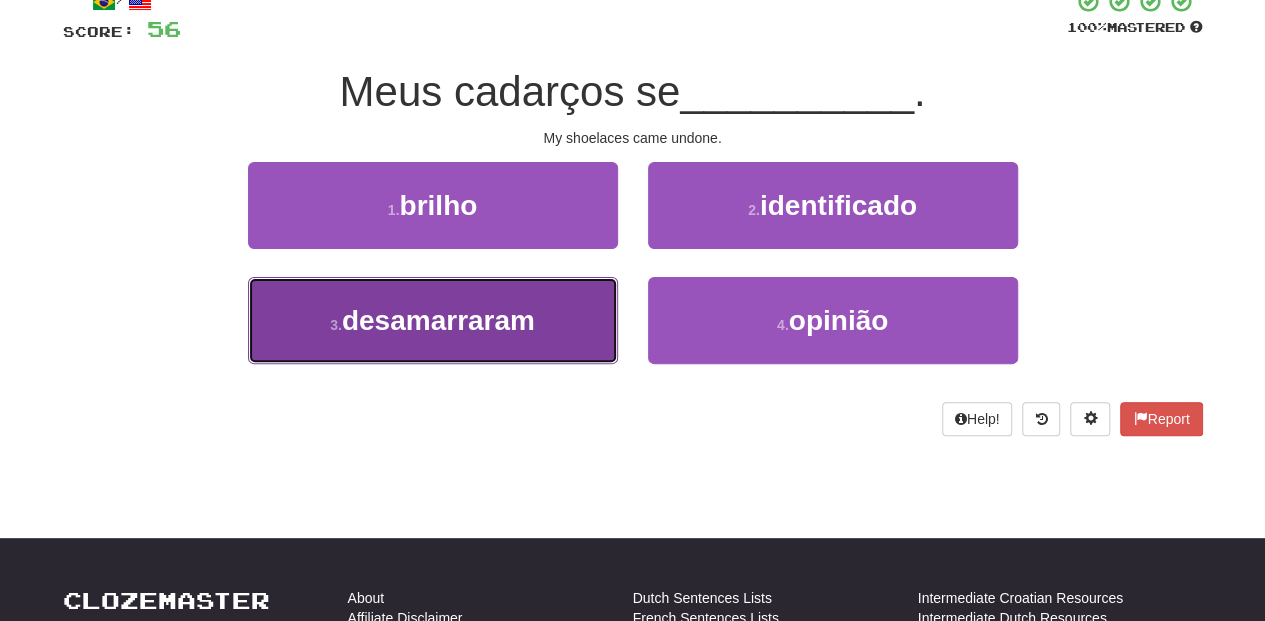 click on "3 . desamarraram" at bounding box center (433, 320) 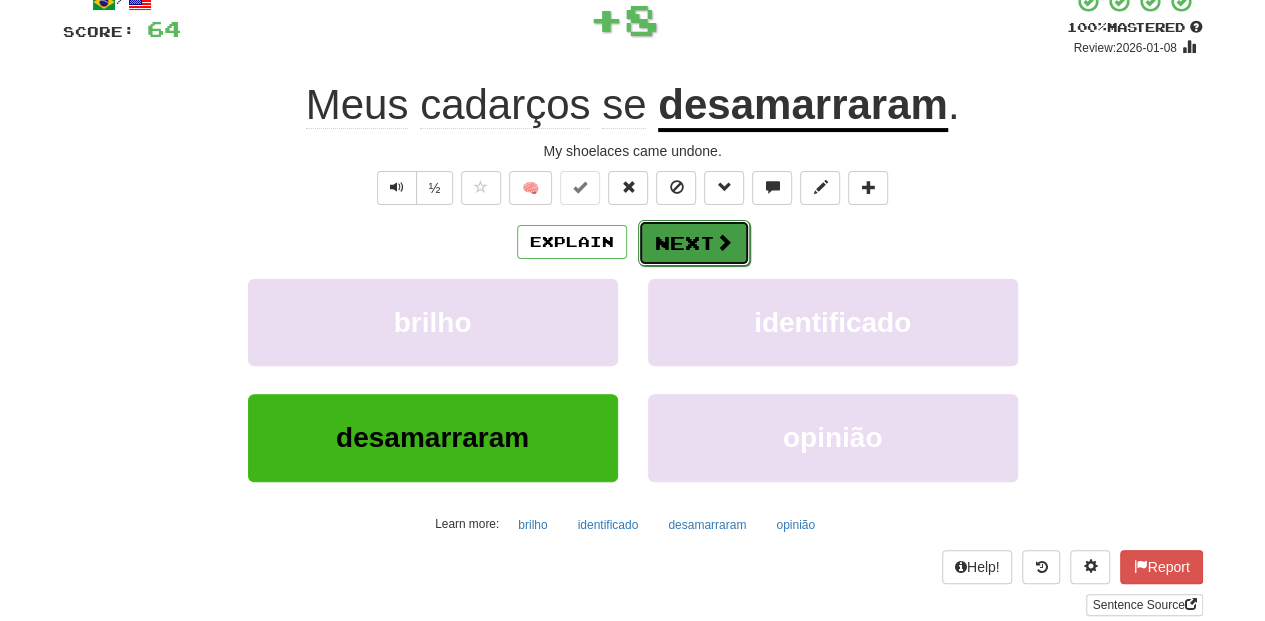 click on "Next" at bounding box center (694, 243) 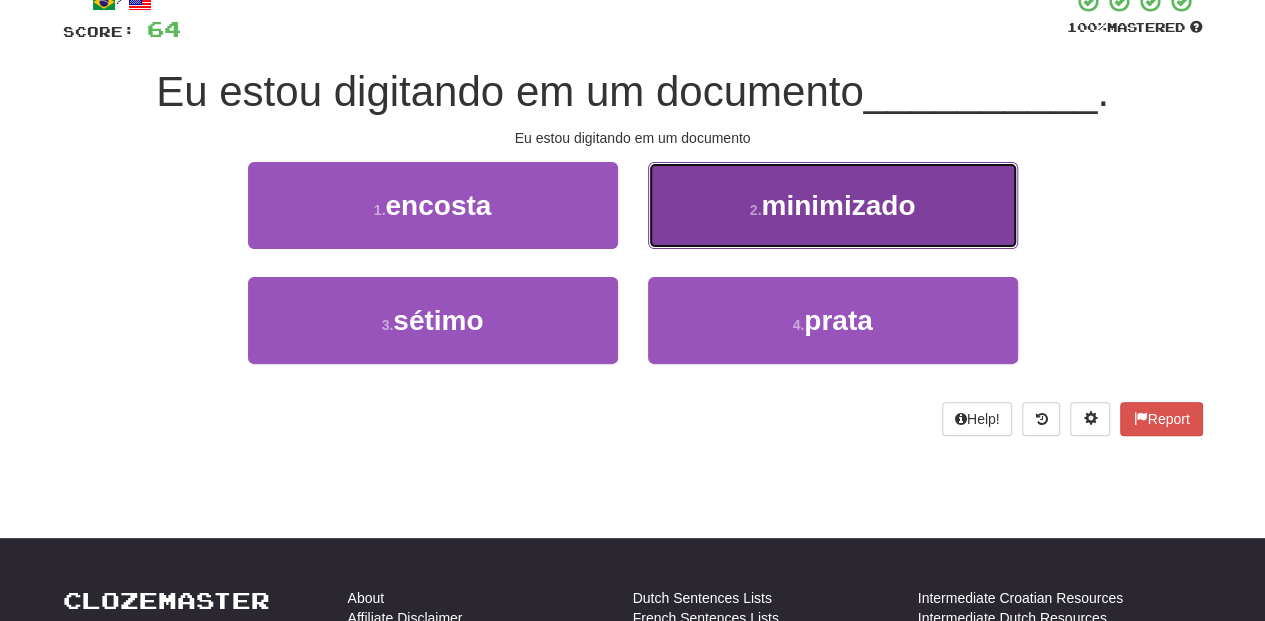 click on "2 . minimizado" at bounding box center [833, 205] 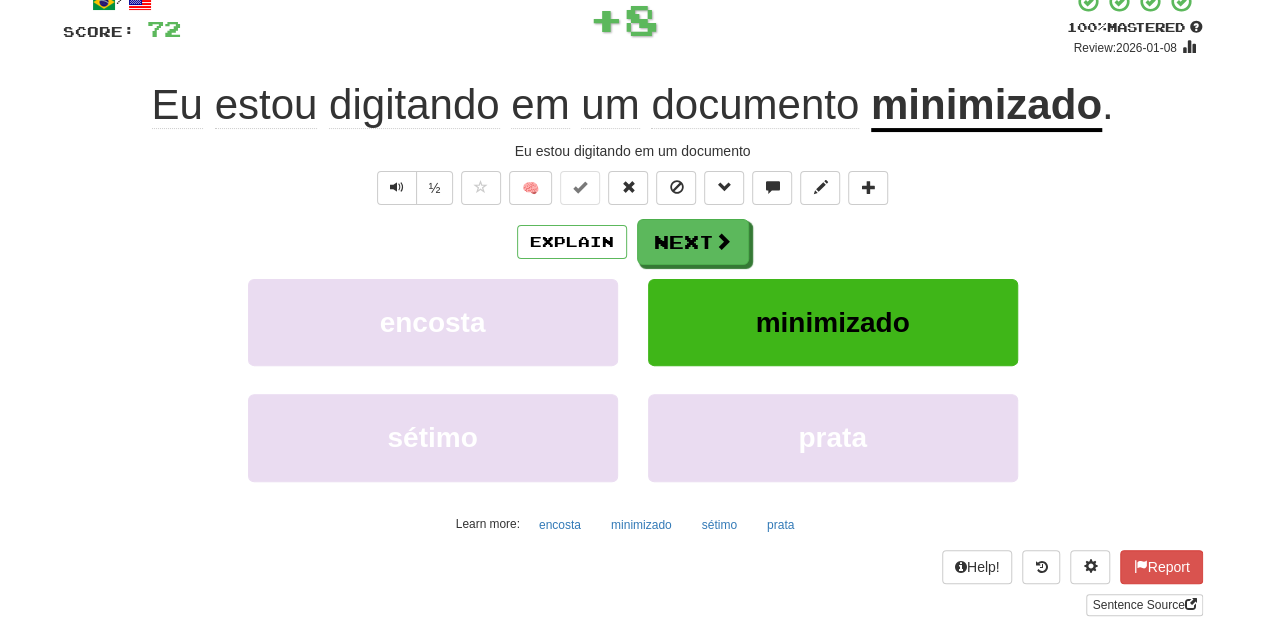 click on "Next" at bounding box center (693, 242) 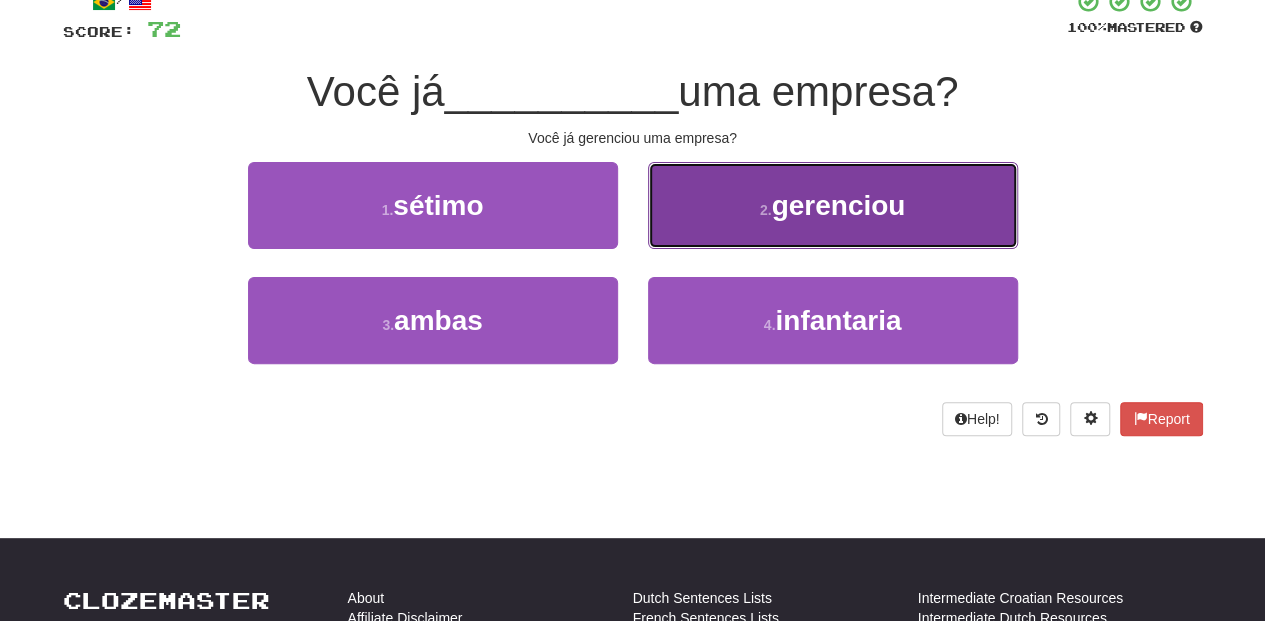 click on "2 . gerenciou" at bounding box center (833, 205) 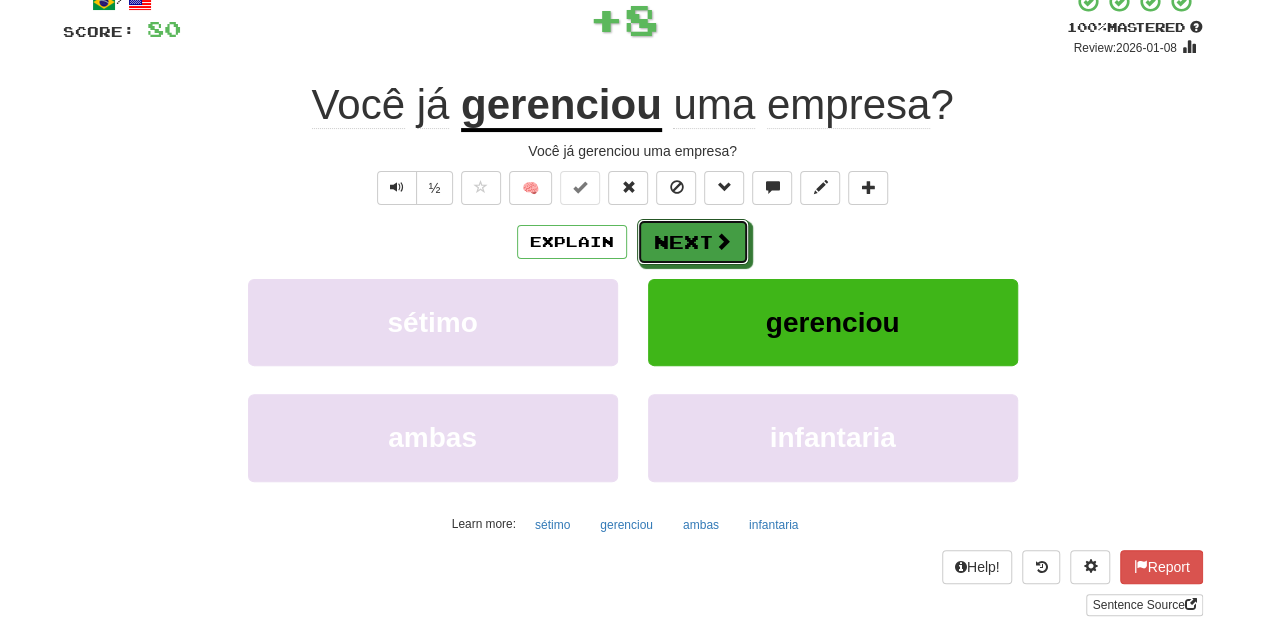 click on "Next" at bounding box center (693, 242) 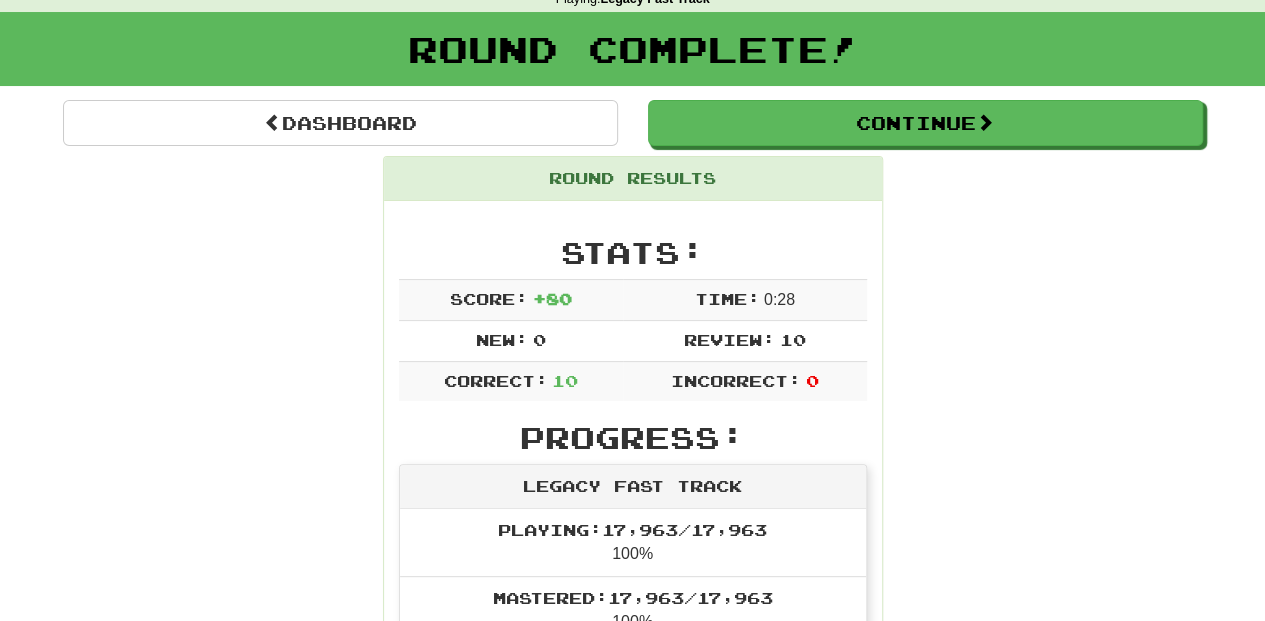 scroll, scrollTop: 20, scrollLeft: 0, axis: vertical 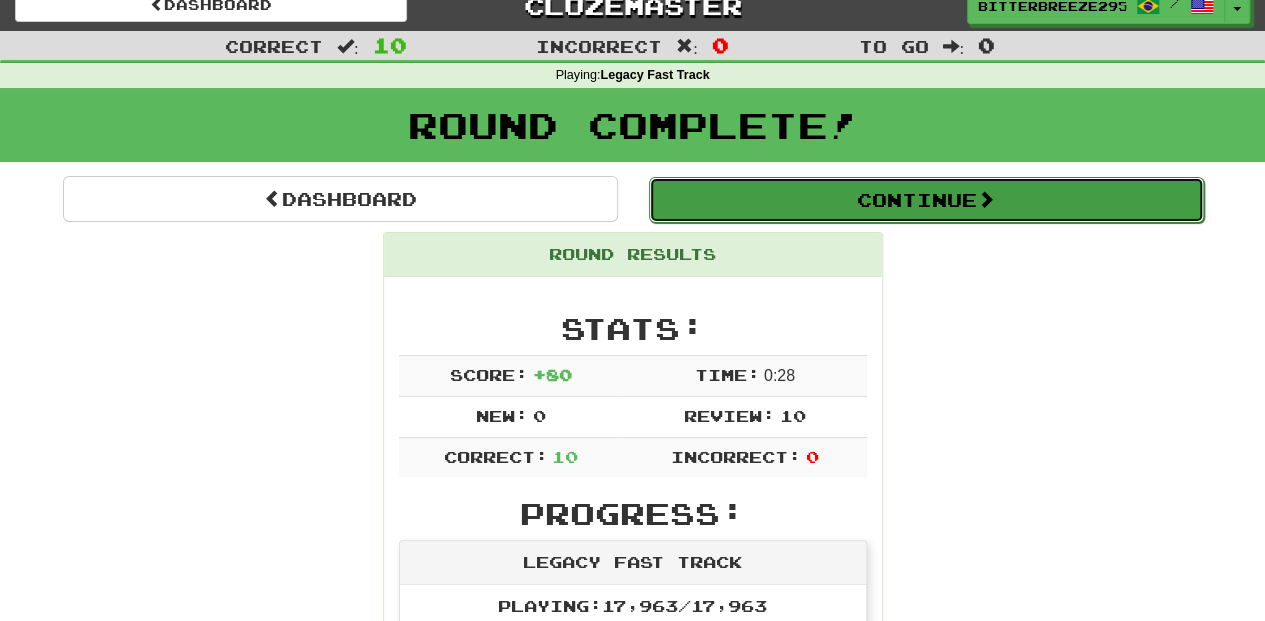 click on "Continue" at bounding box center (926, 200) 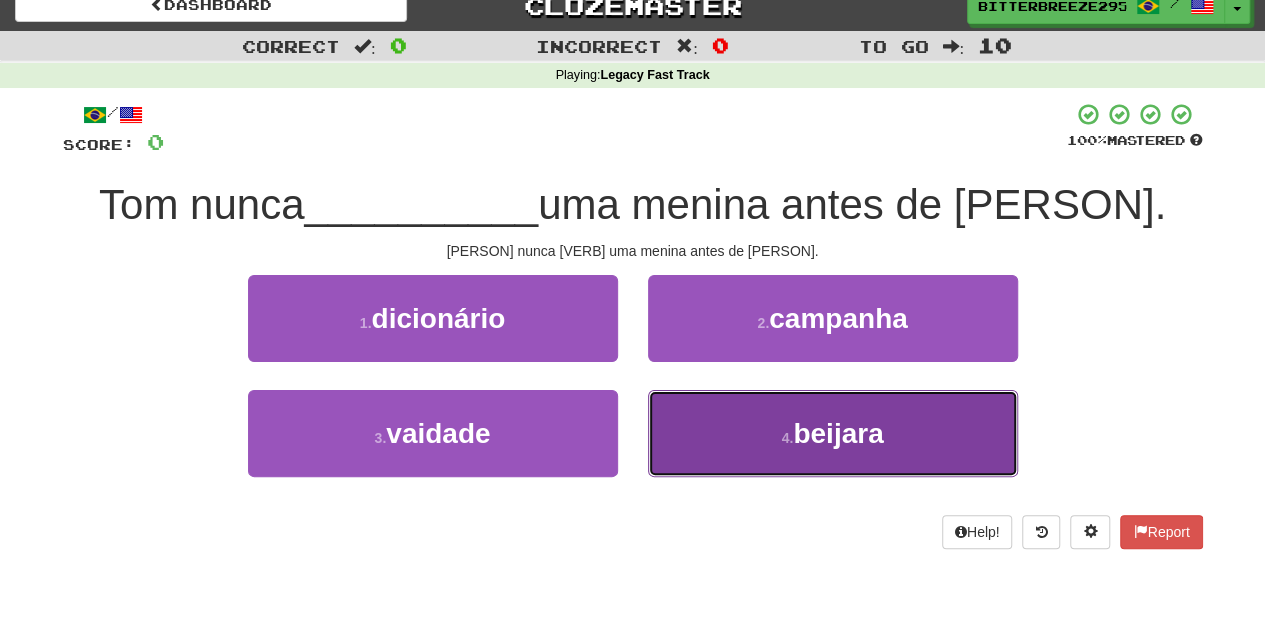 click on "4 . beijara" at bounding box center (833, 433) 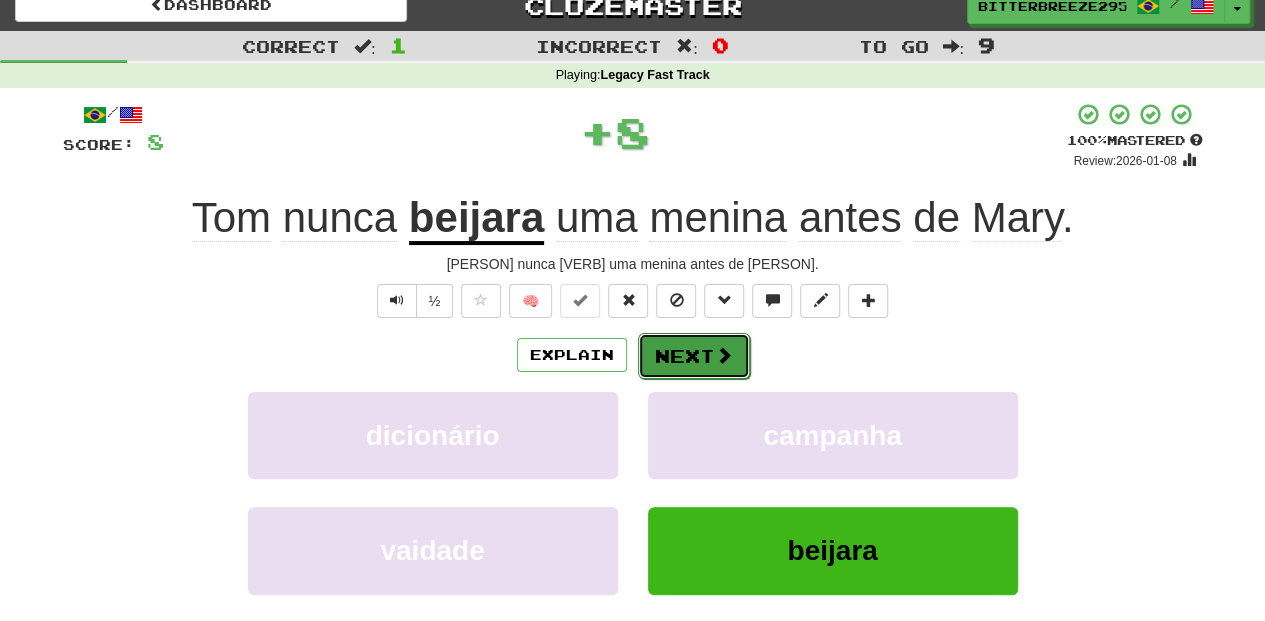 click on "Next" at bounding box center (694, 356) 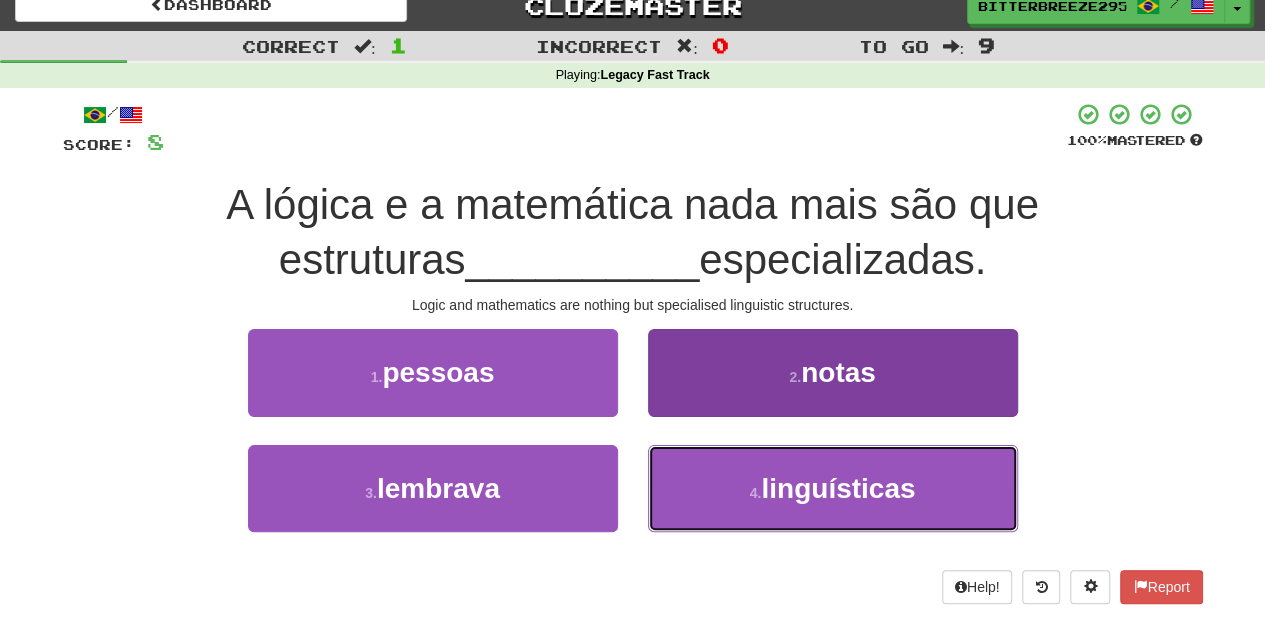 click on "4 . linguísticas" at bounding box center [833, 488] 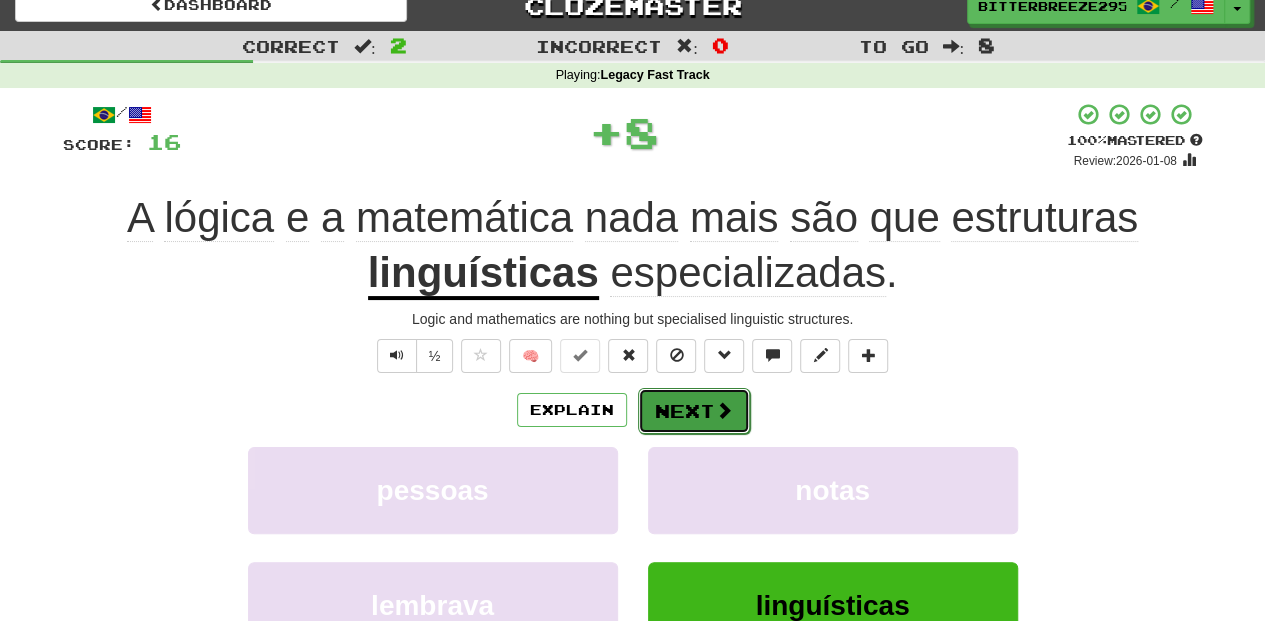 click on "Next" at bounding box center [694, 411] 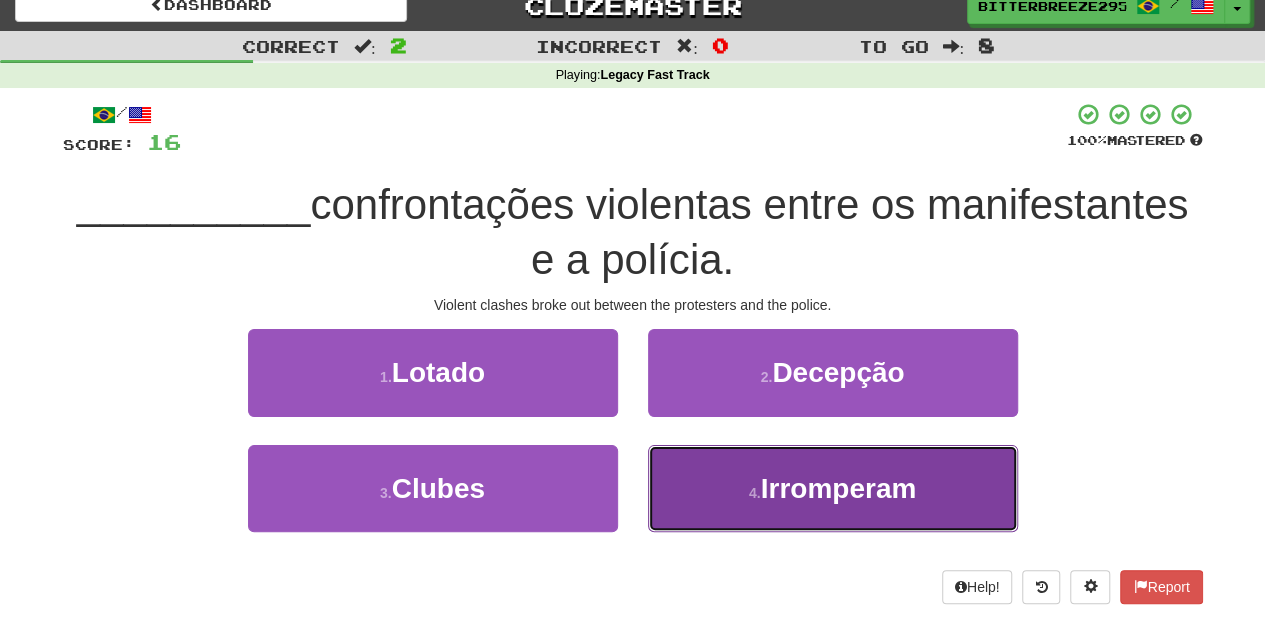 click on "4 . Irromperam" at bounding box center [833, 488] 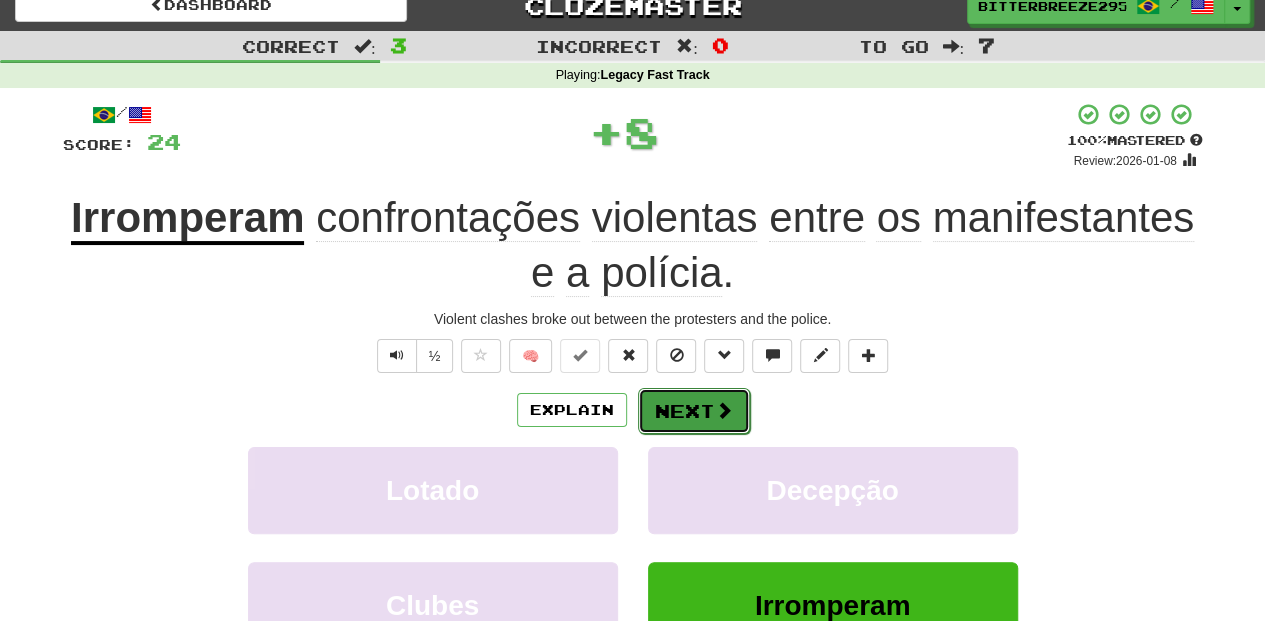 click on "Next" at bounding box center [694, 411] 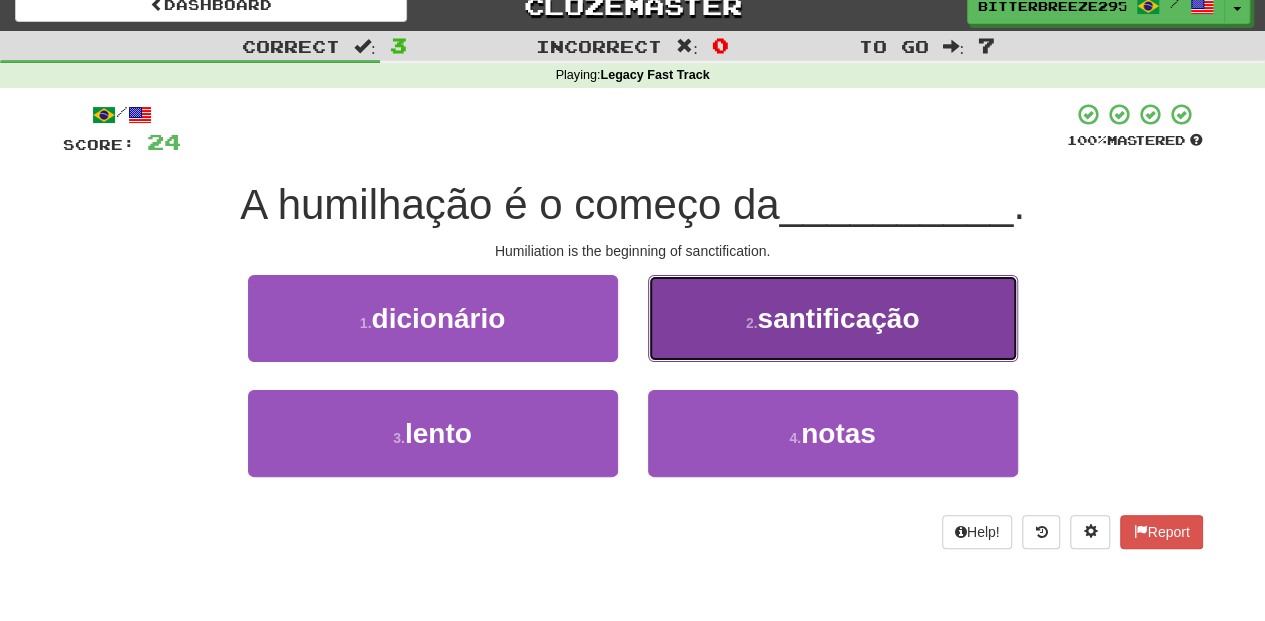 click on "2 . santificação" at bounding box center (833, 318) 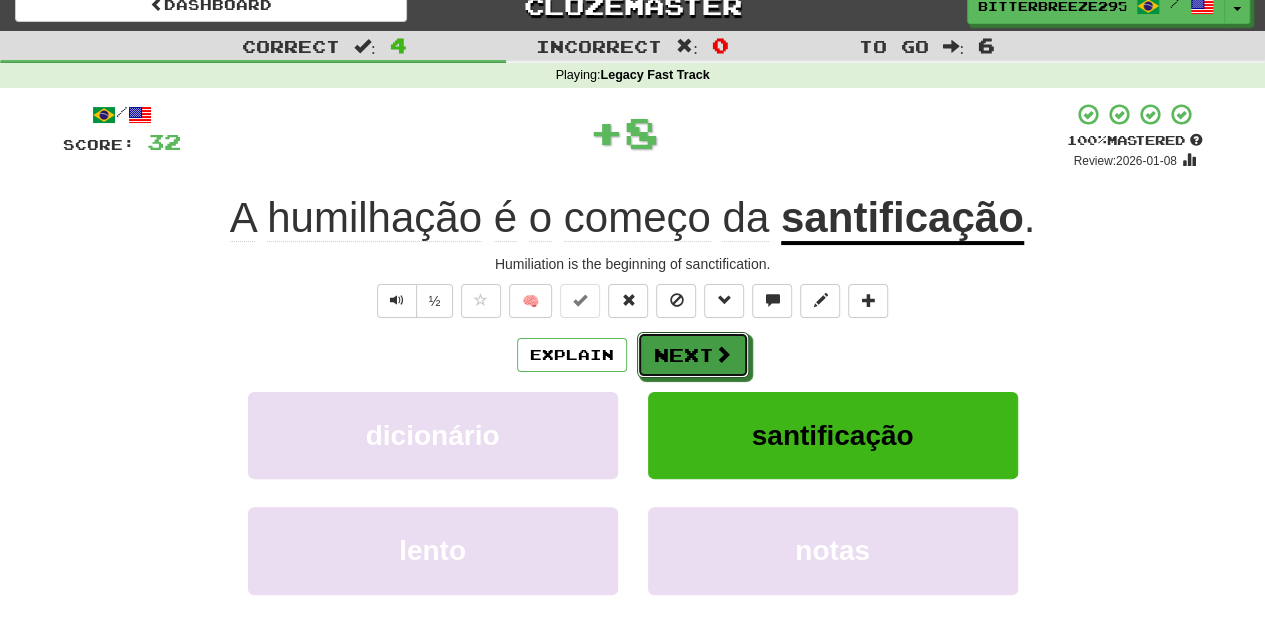 click on "Next" at bounding box center (693, 355) 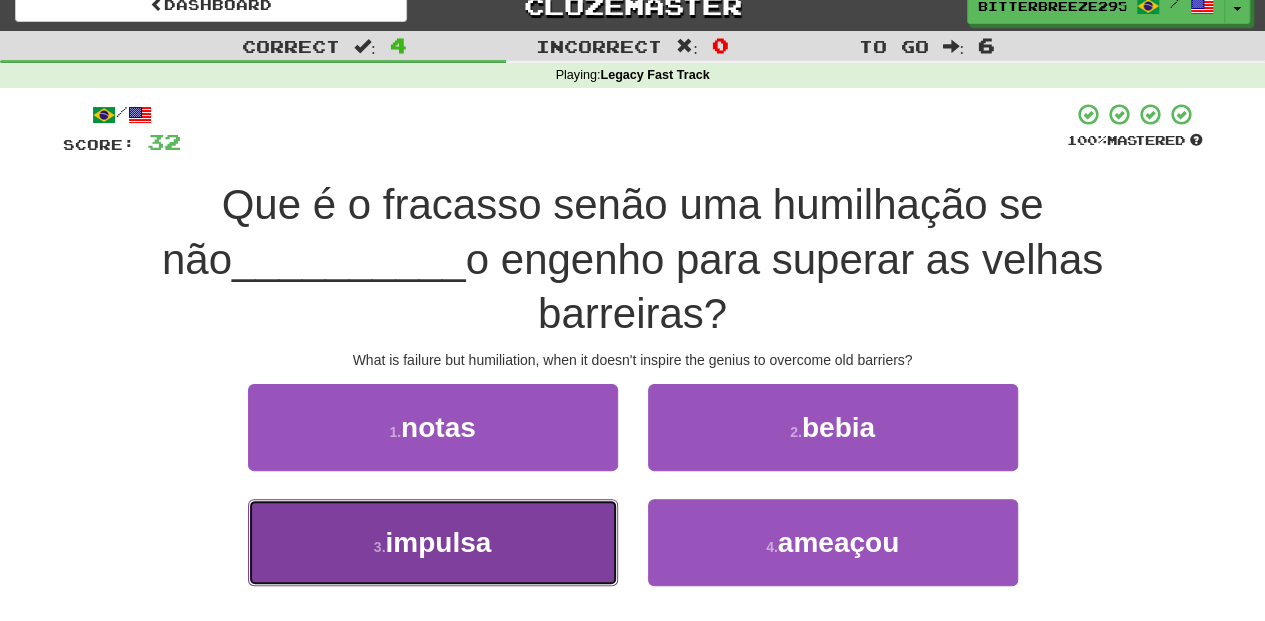 click on "3 . impulsiona" at bounding box center [433, 542] 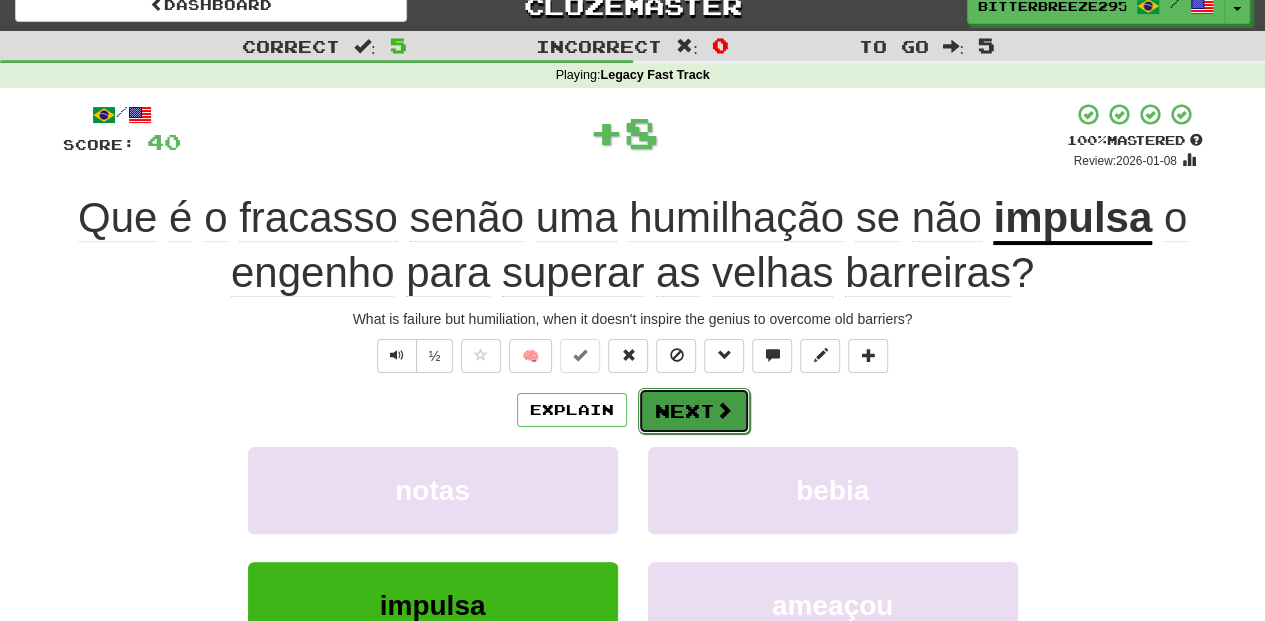 click on "Next" at bounding box center [694, 411] 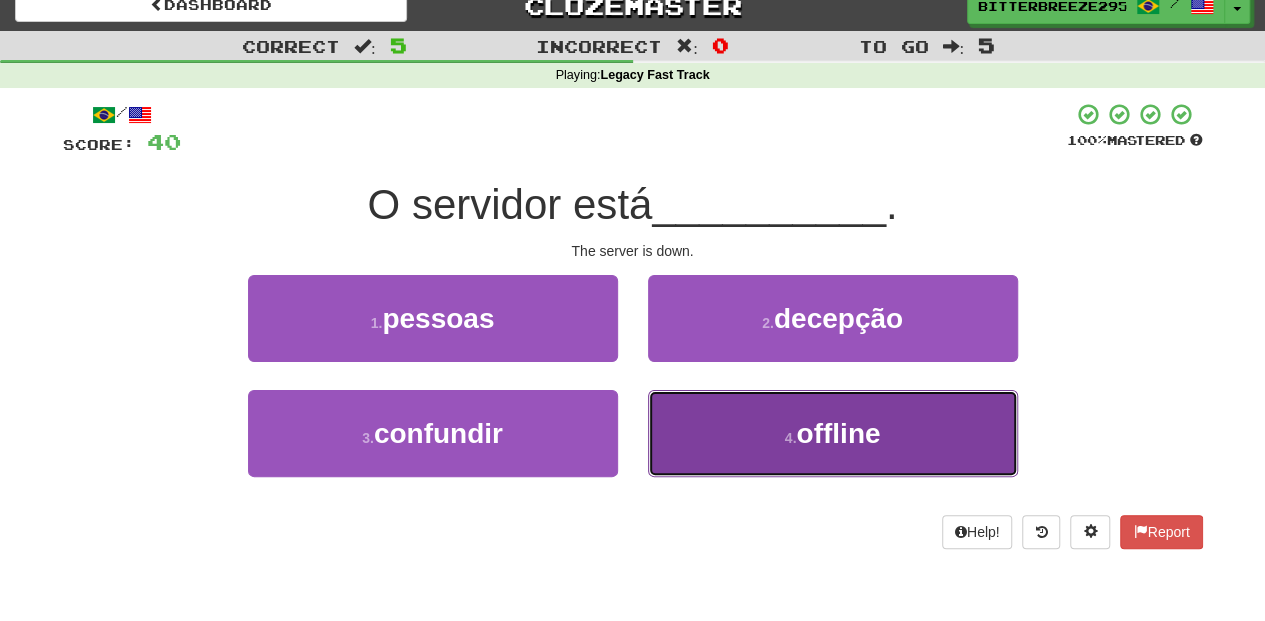 click on "4 . offline" at bounding box center [833, 433] 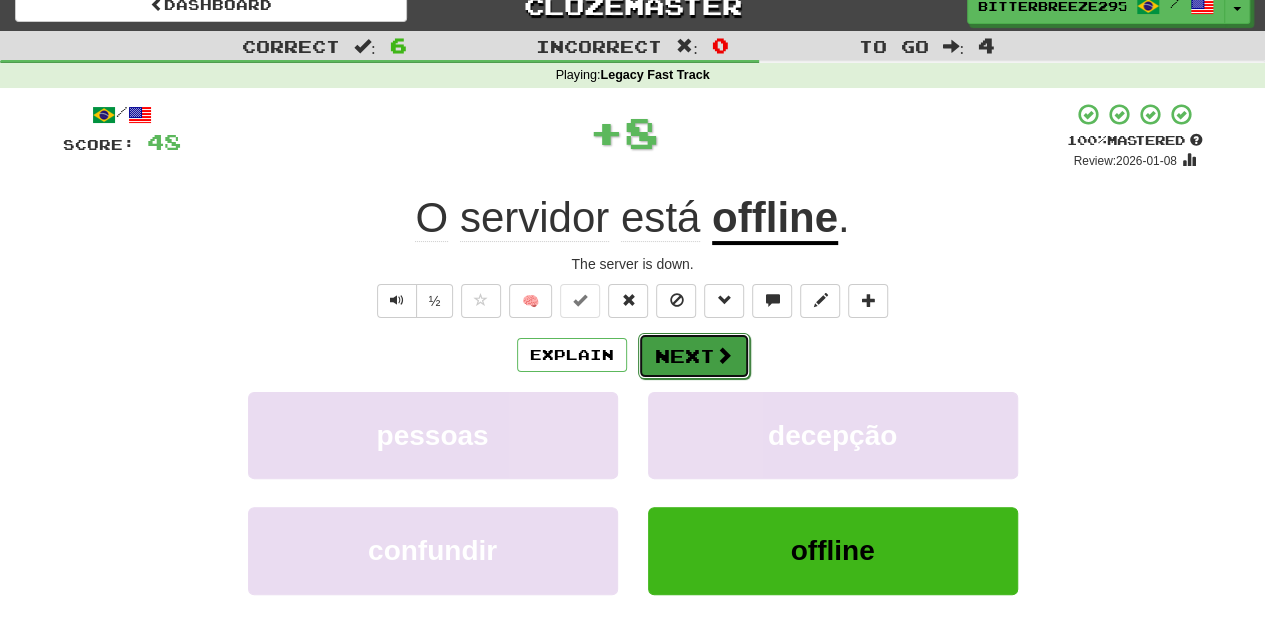 click on "Next" at bounding box center [694, 356] 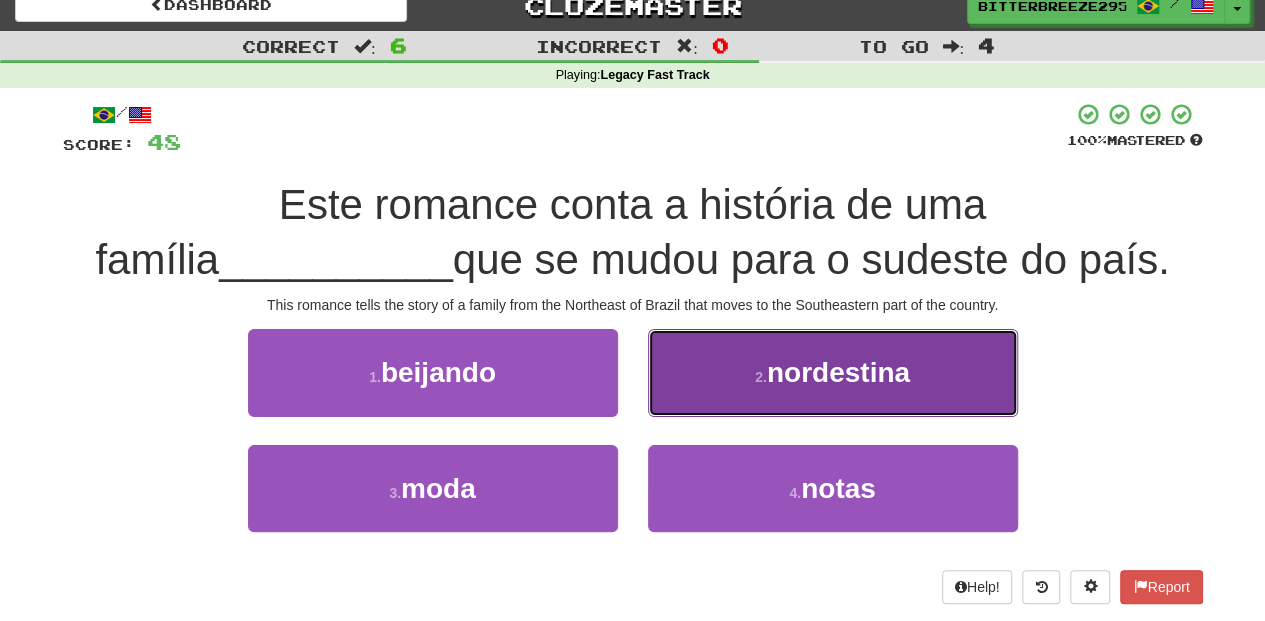 click on "2 . nordestina" at bounding box center [833, 372] 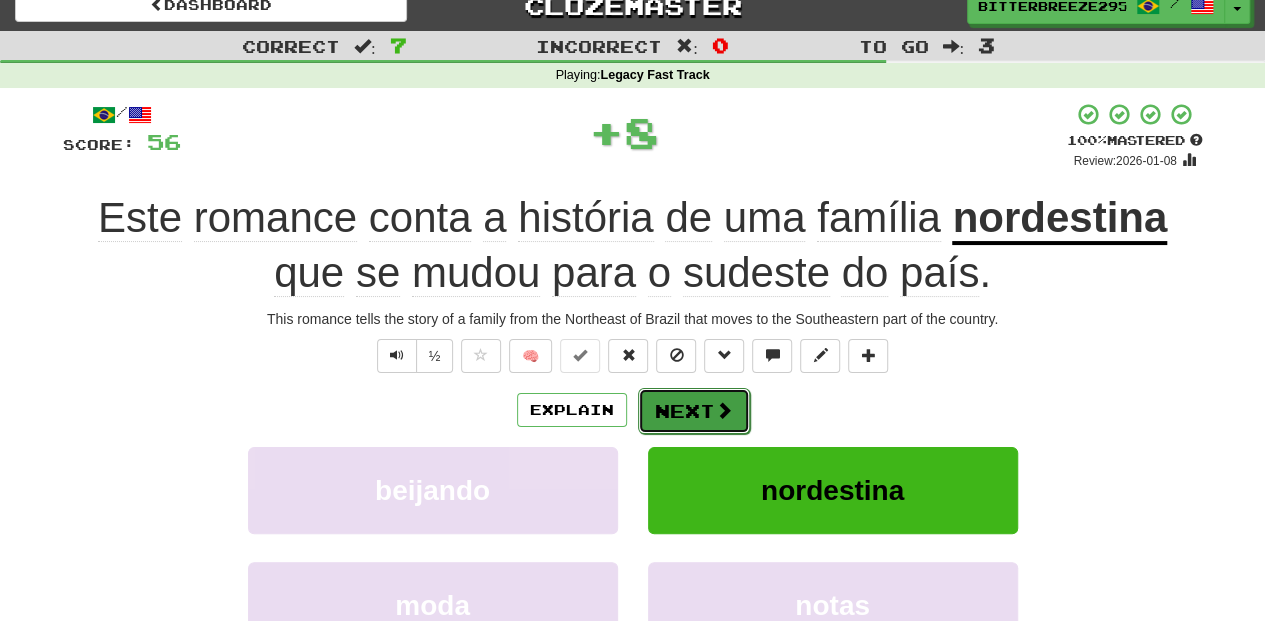 click on "Next" at bounding box center [694, 411] 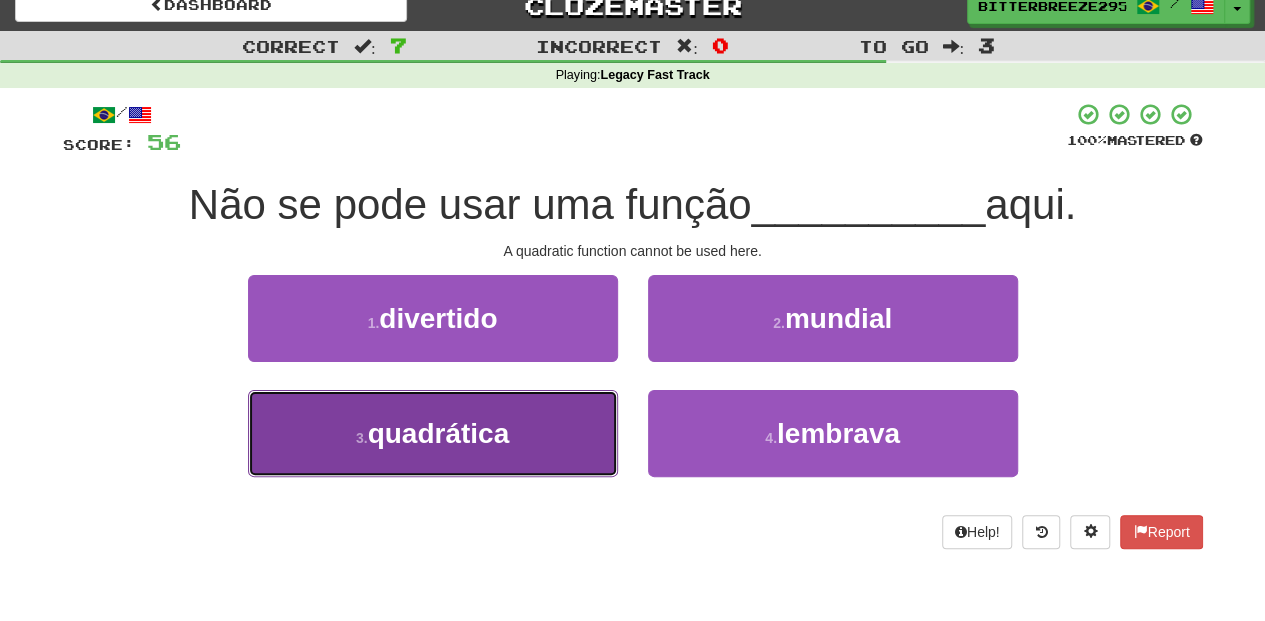 click on "3 . quadrática" at bounding box center [433, 433] 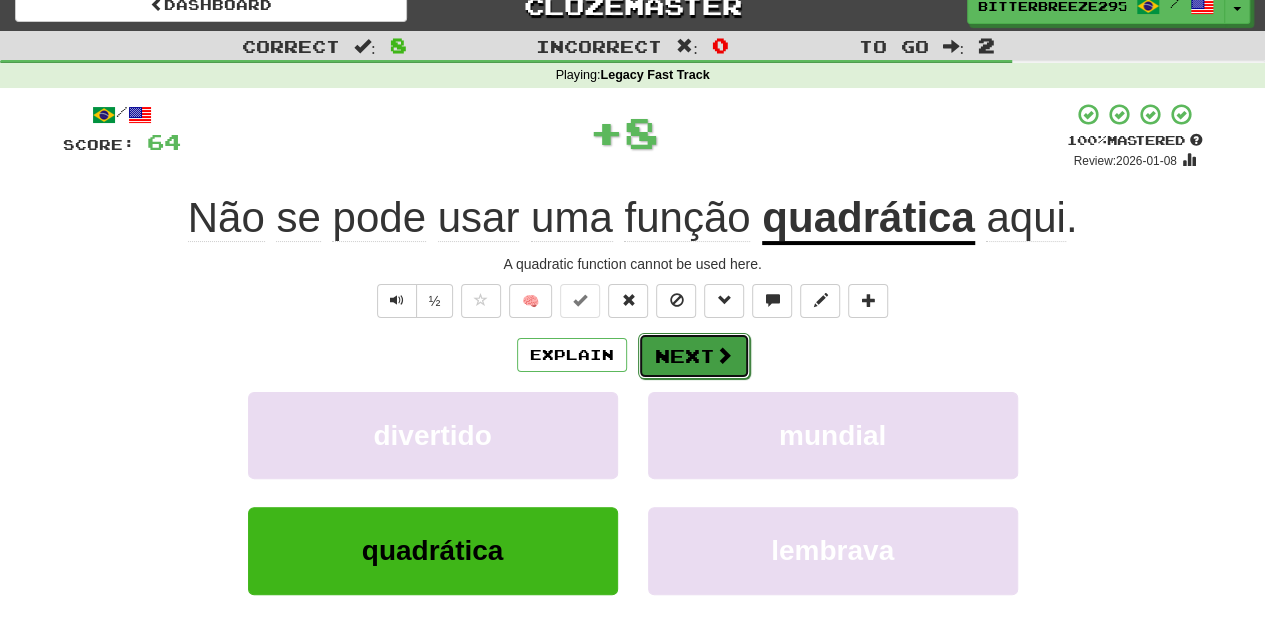 click on "Next" at bounding box center [694, 356] 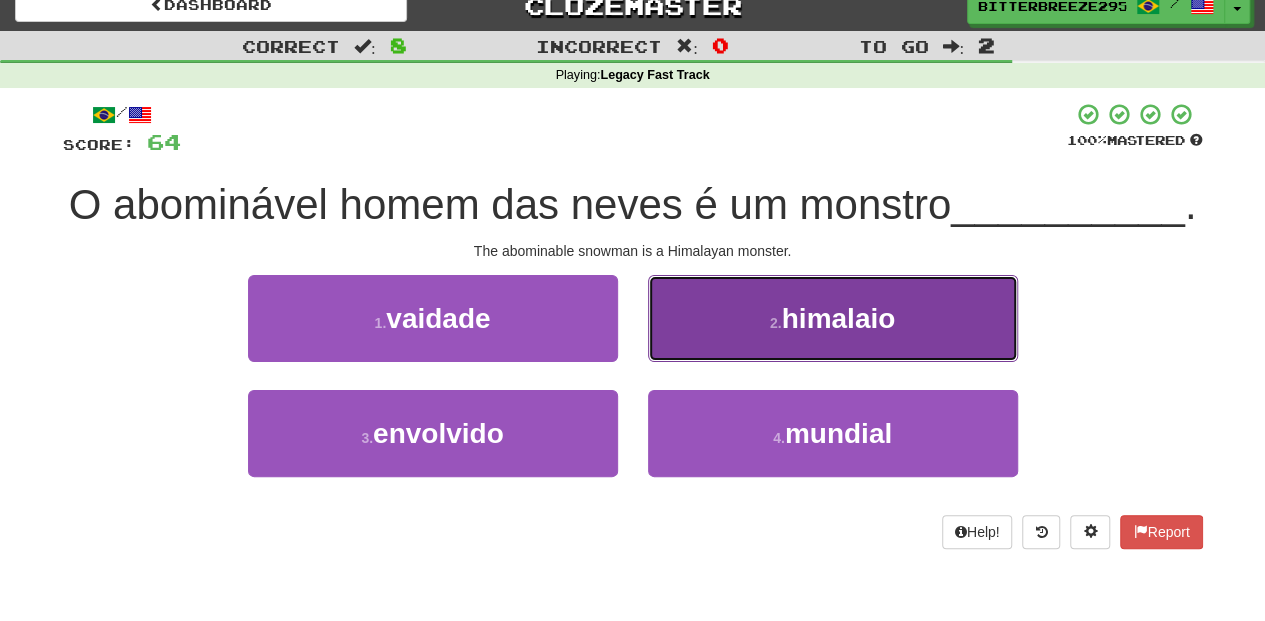 click on "2 . himalaio" at bounding box center [833, 318] 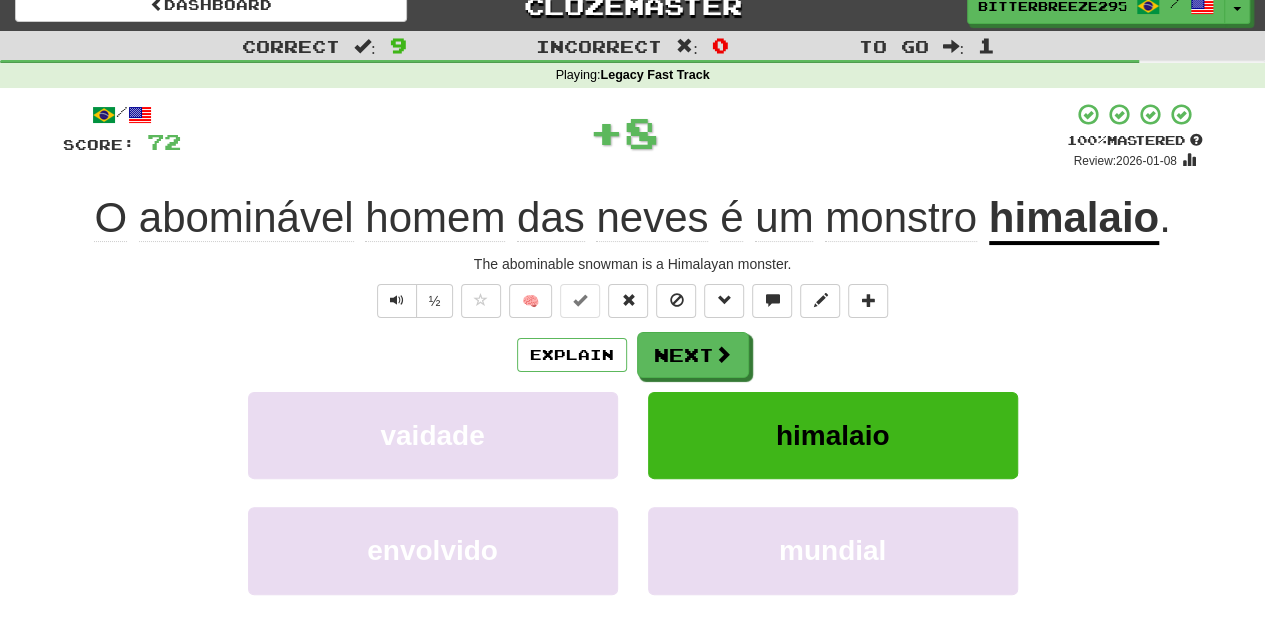 click on "Next" at bounding box center (693, 355) 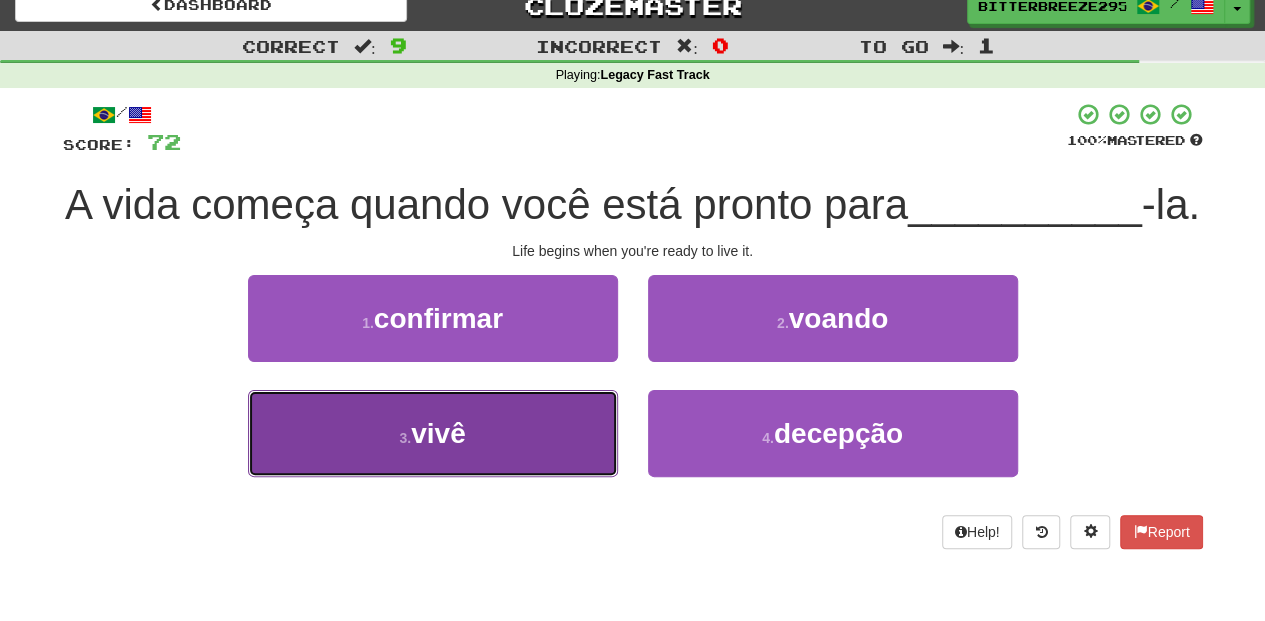 click on "3 . vivê" at bounding box center [433, 433] 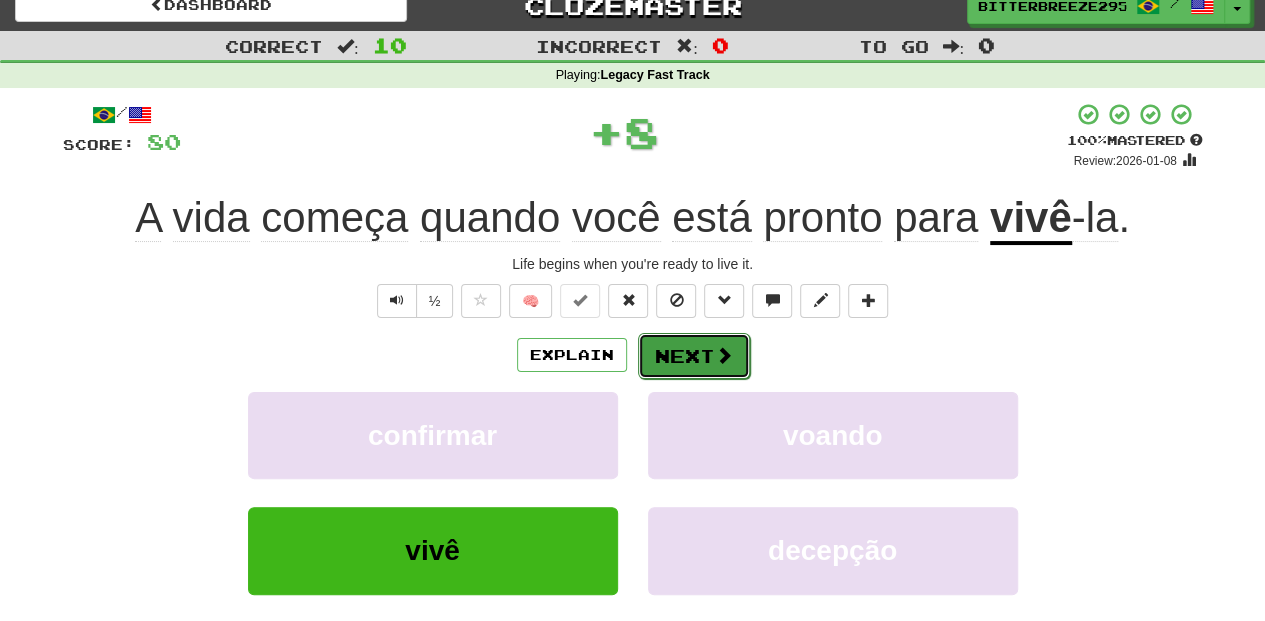 click on "Next" at bounding box center [694, 356] 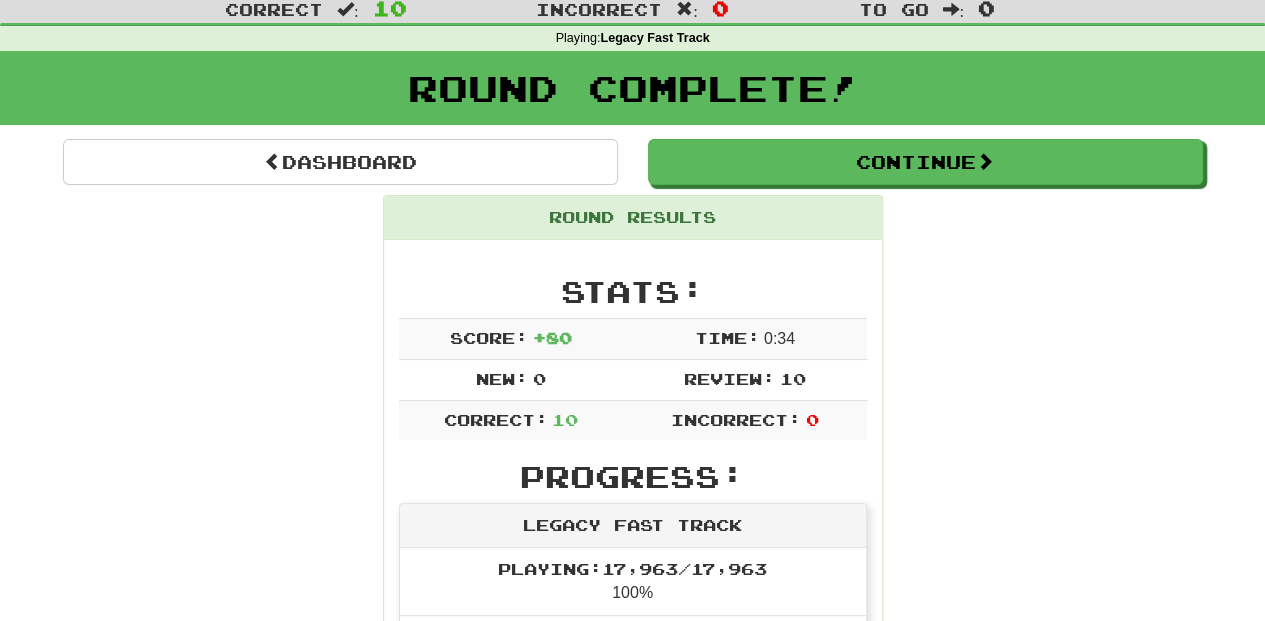 scroll, scrollTop: 0, scrollLeft: 0, axis: both 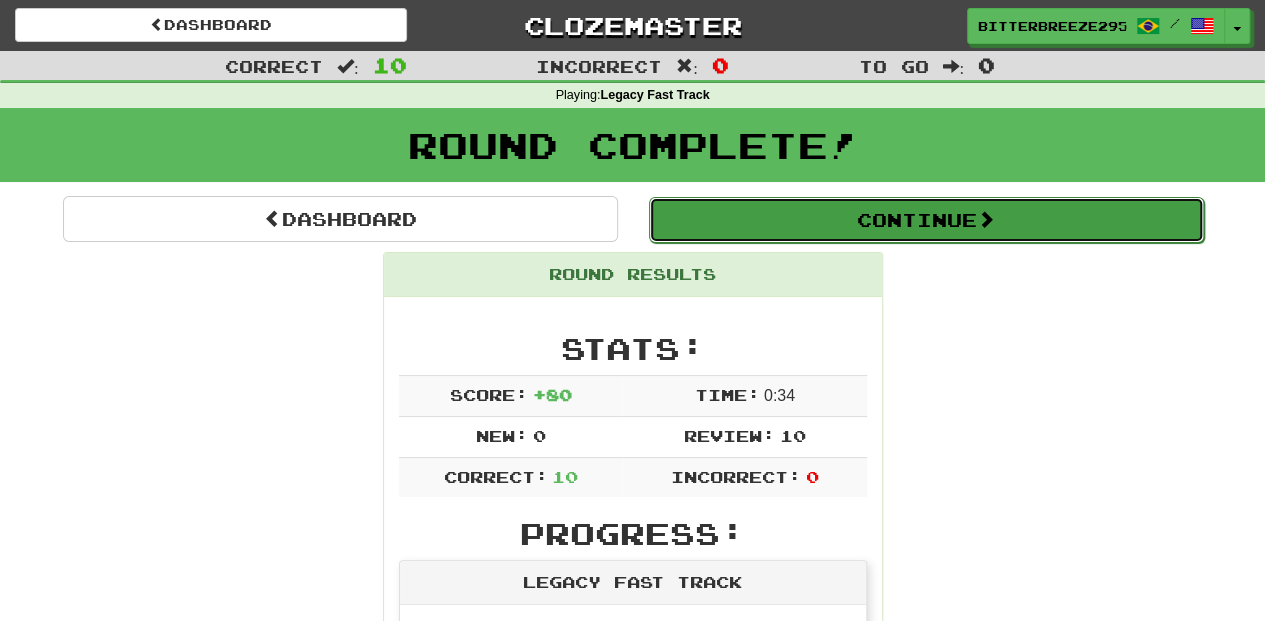 click on "Continue" at bounding box center (926, 220) 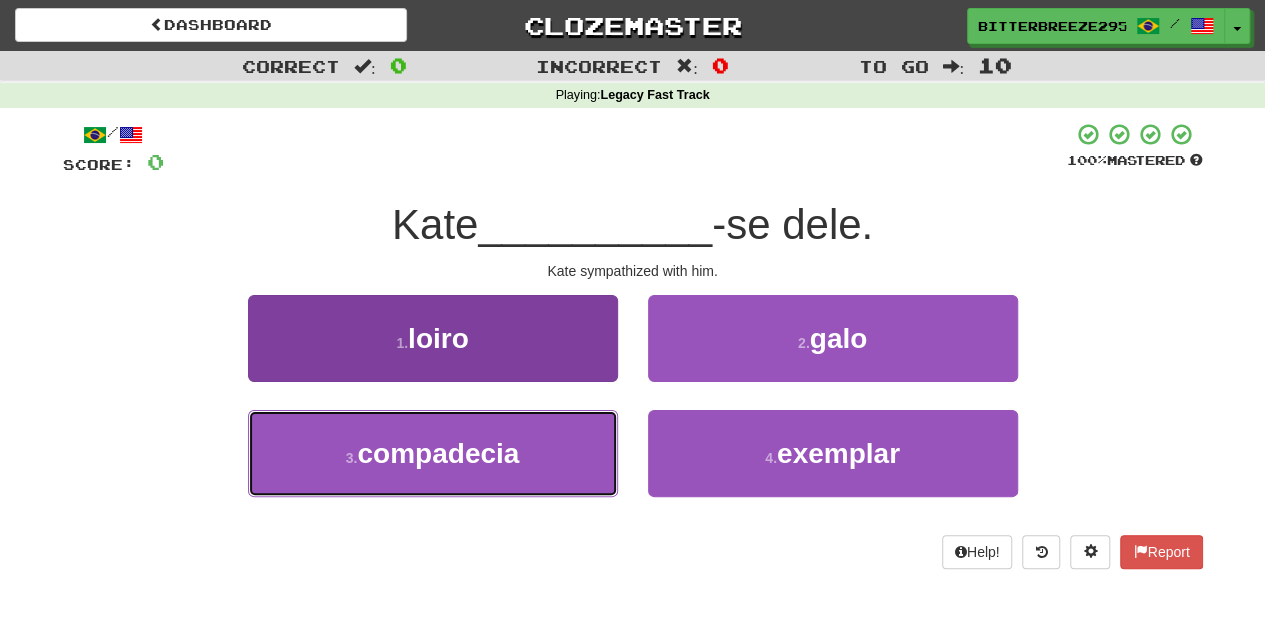 click on "3 . compadecia" at bounding box center (433, 453) 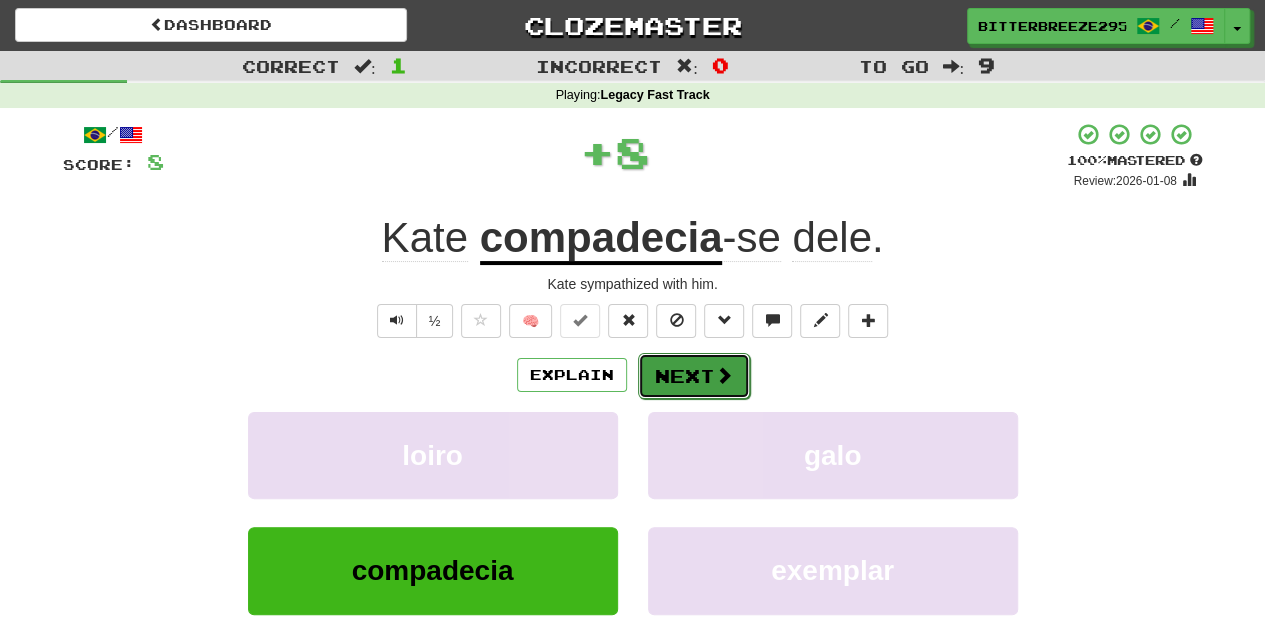 click on "Next" at bounding box center [694, 376] 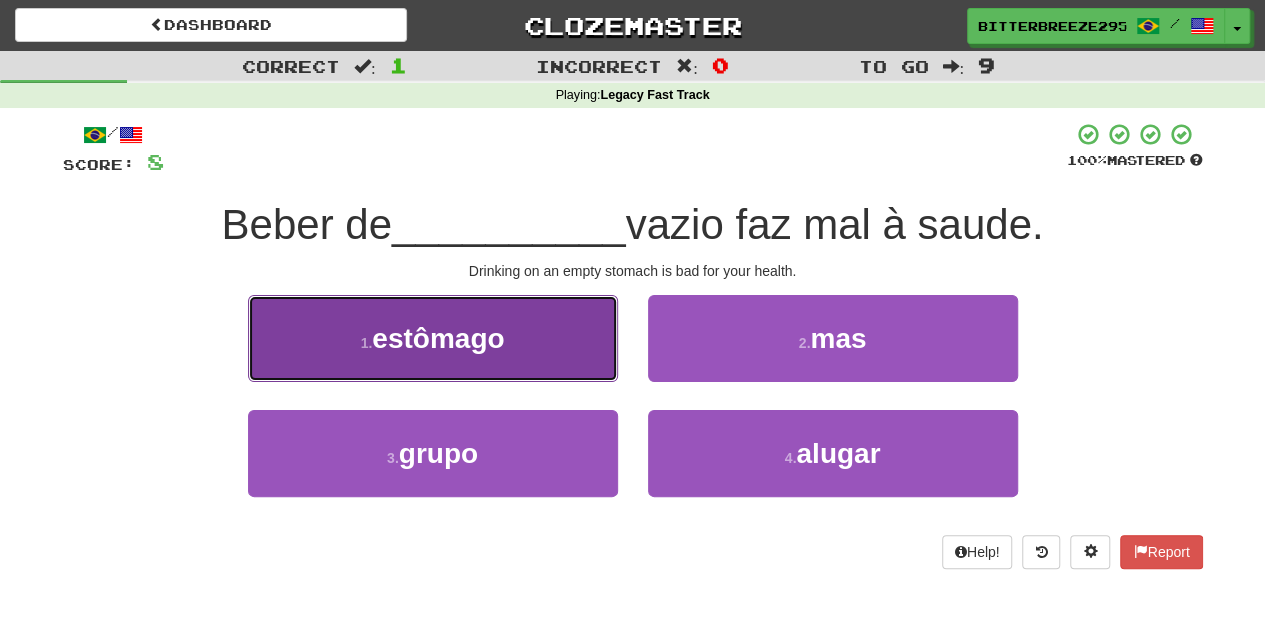 click on "1 . estômago" at bounding box center (433, 338) 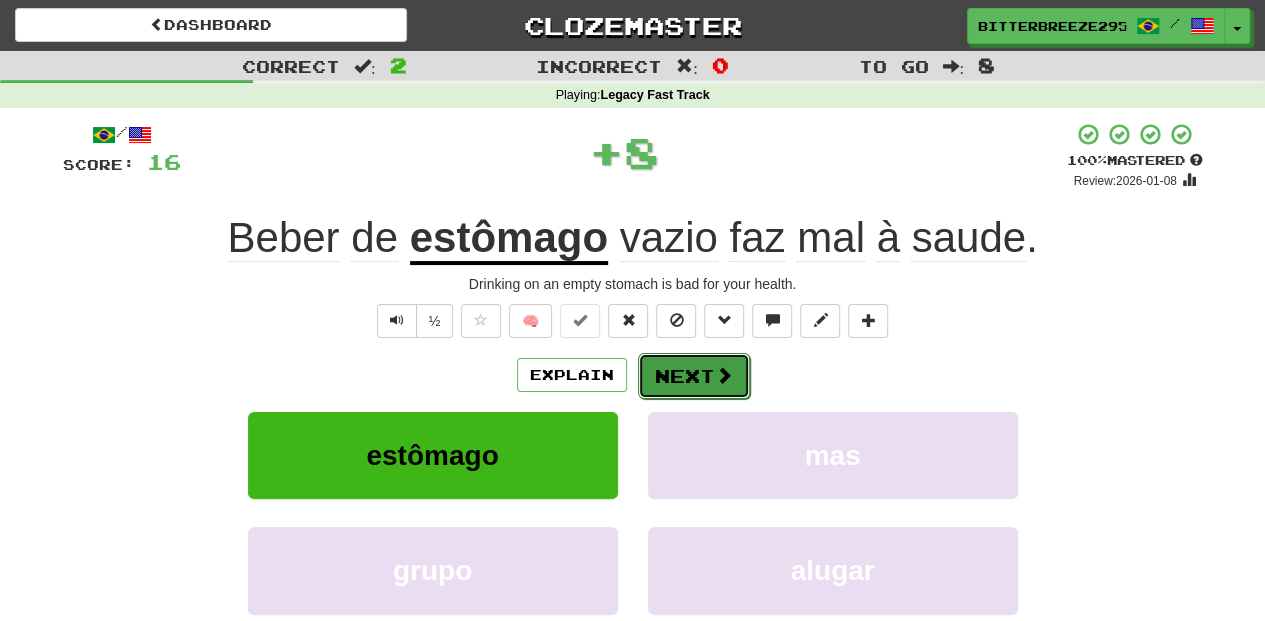 click on "Next" at bounding box center (694, 376) 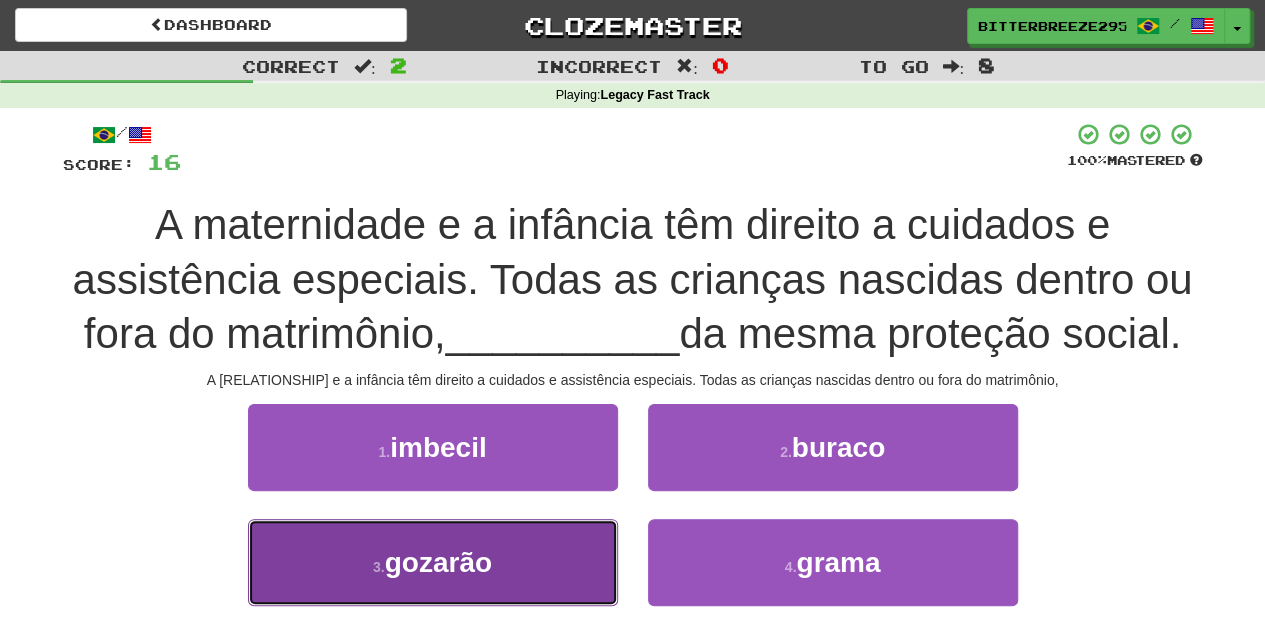 click on "3 . gozarão" at bounding box center [433, 562] 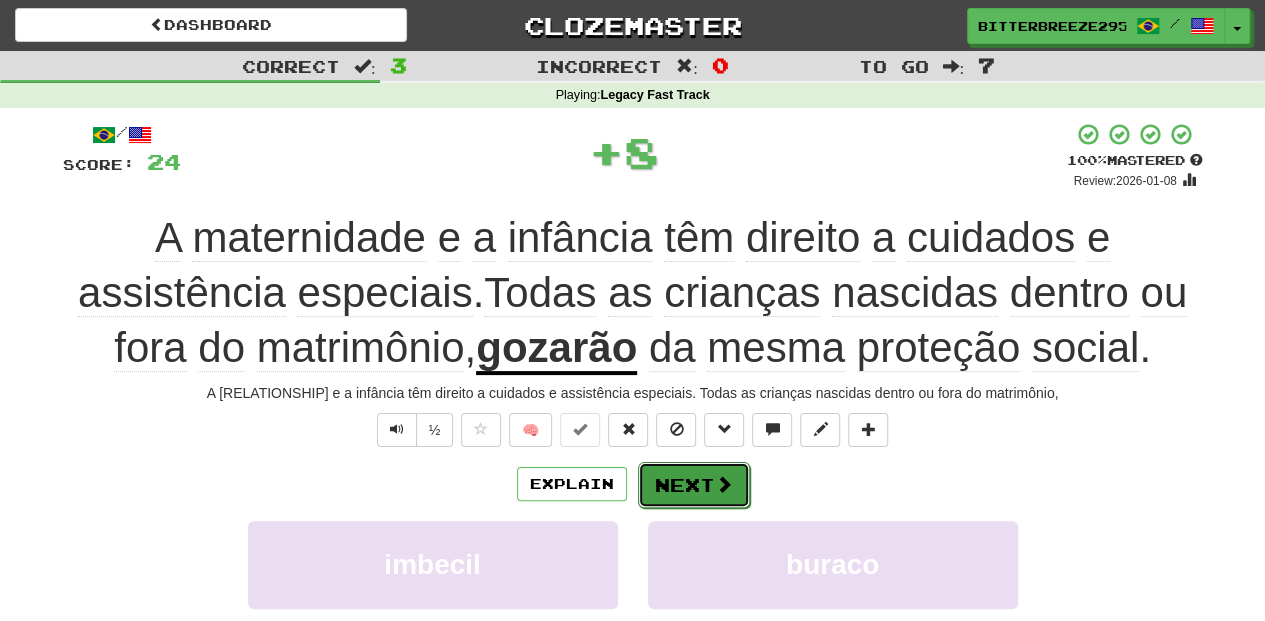 click on "Next" at bounding box center (694, 485) 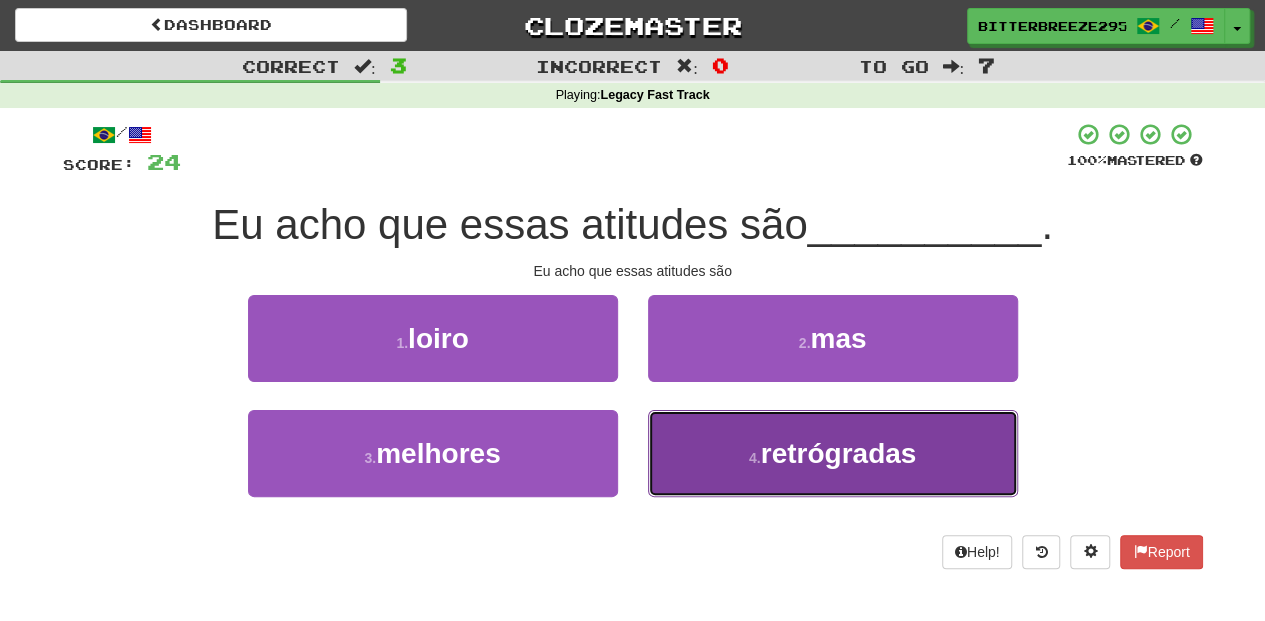 click on "4 . retrógradas" at bounding box center [833, 453] 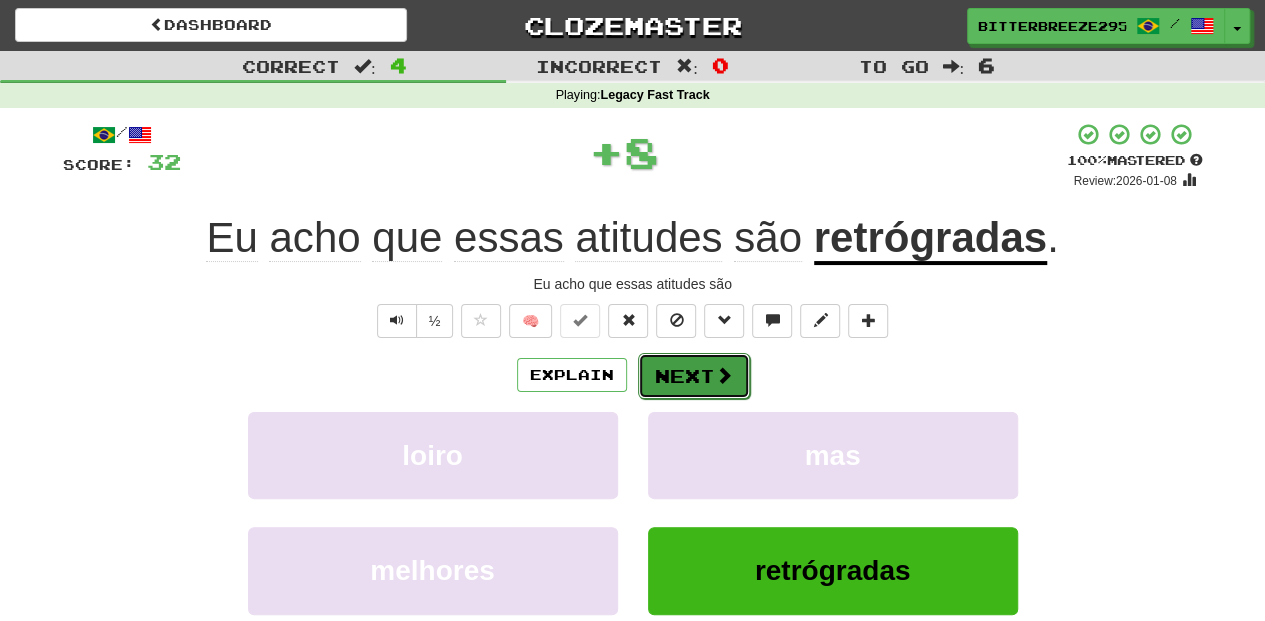 click on "Next" at bounding box center [694, 376] 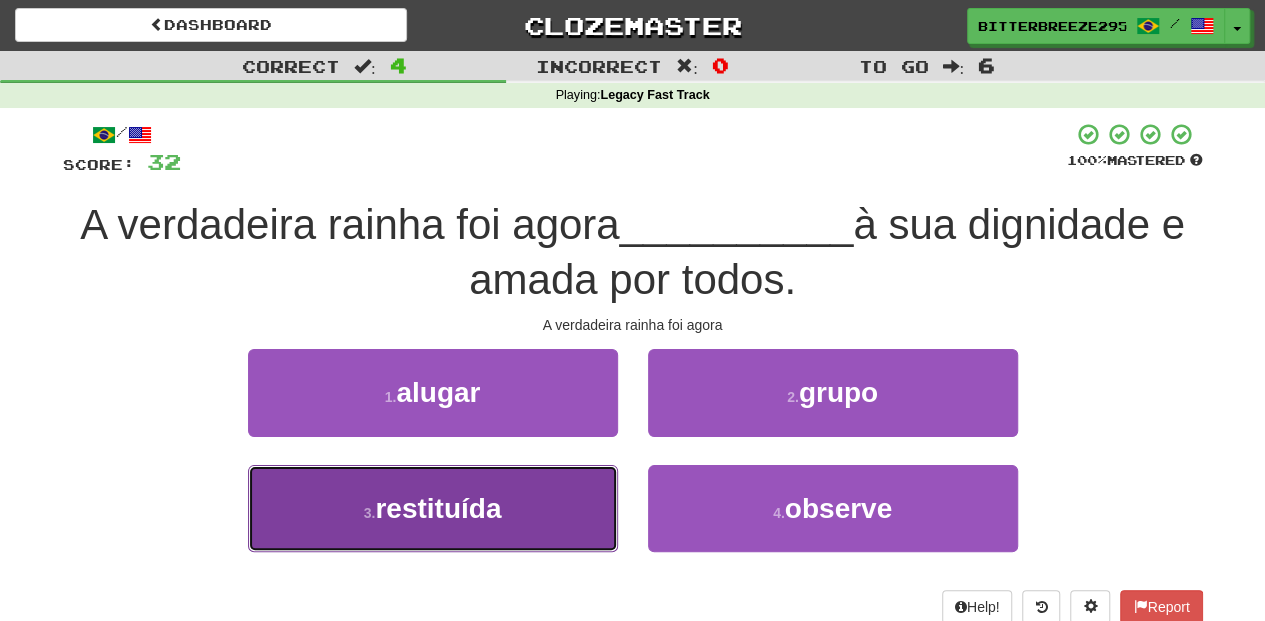 click on "3 . restituída" at bounding box center (433, 508) 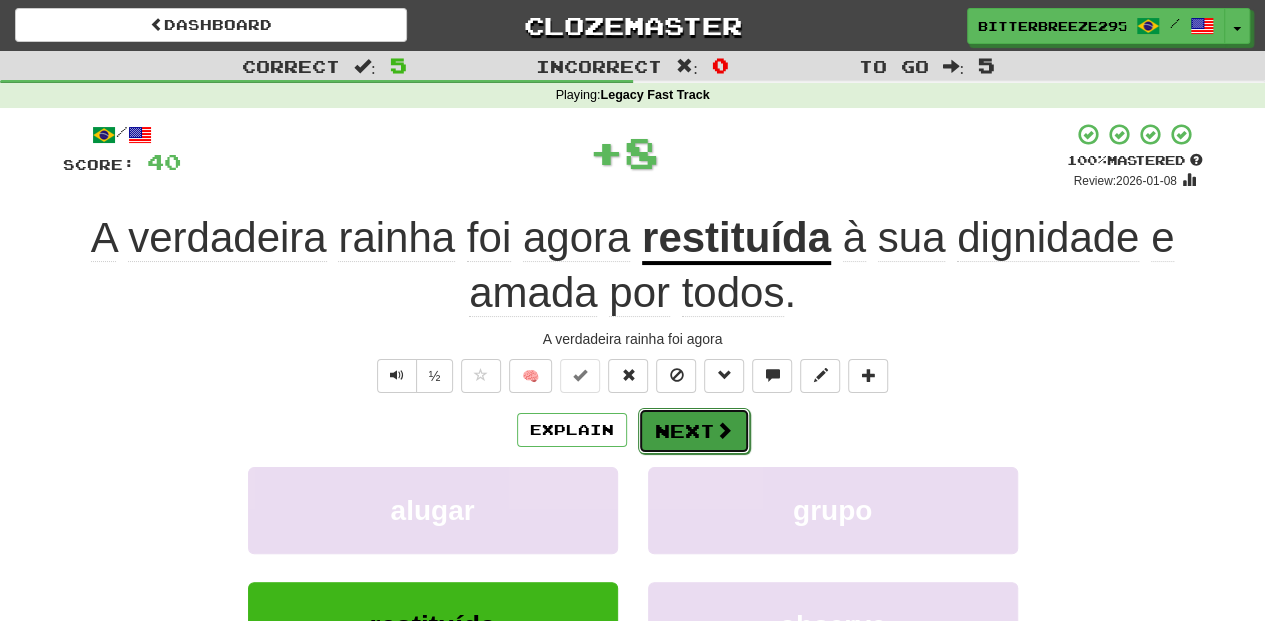 click on "Next" at bounding box center [694, 431] 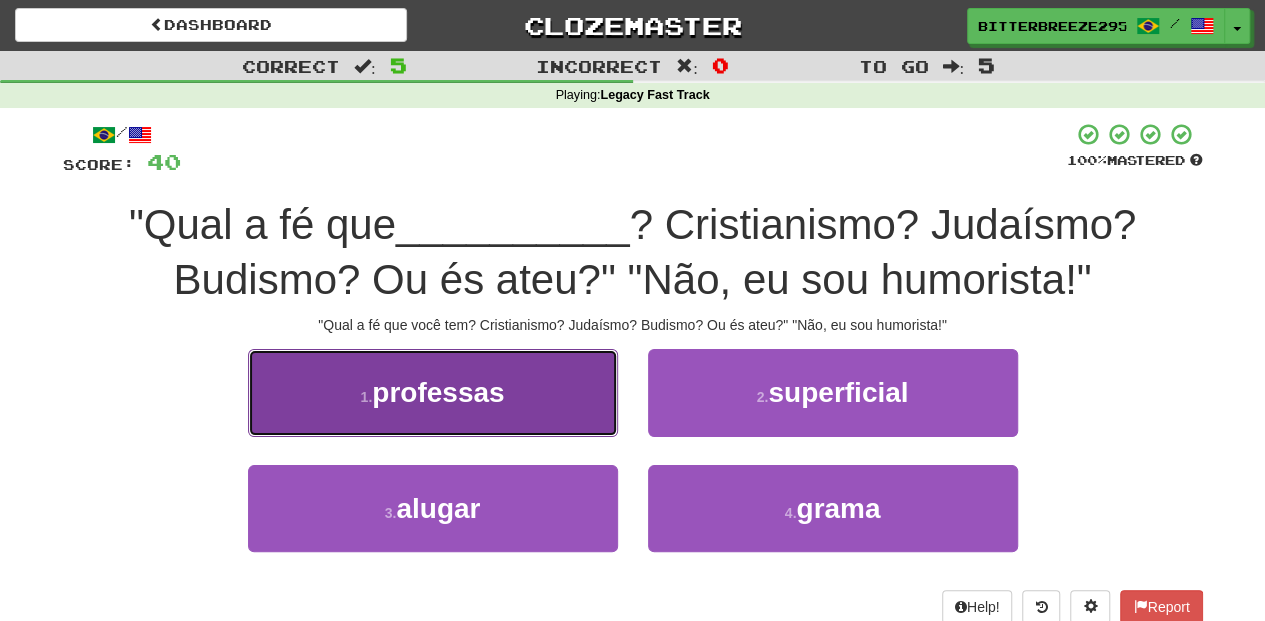 click on "1 . professas" at bounding box center [433, 392] 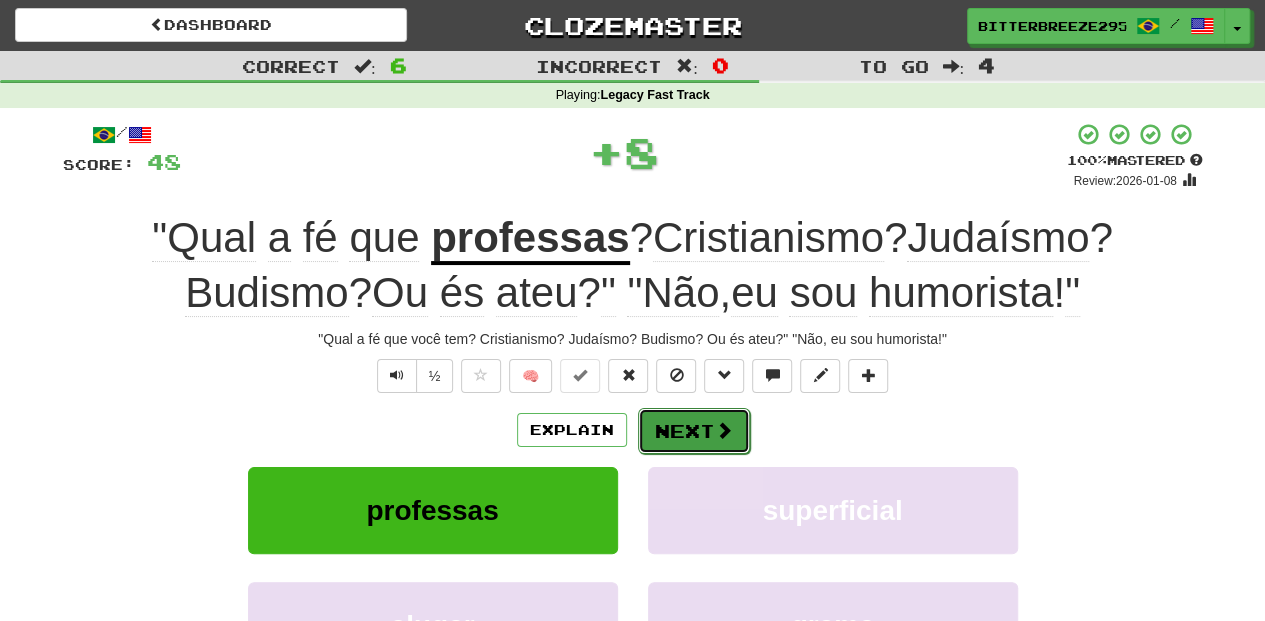 click on "Next" at bounding box center [694, 431] 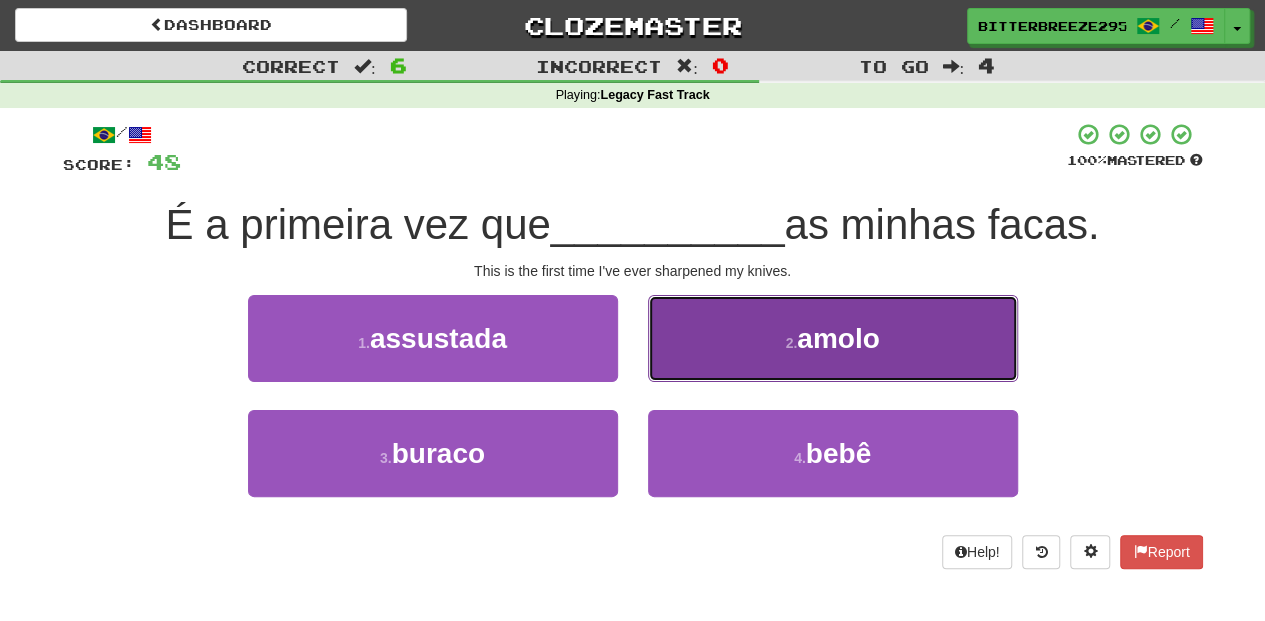 click on "2 . amolo" at bounding box center (833, 338) 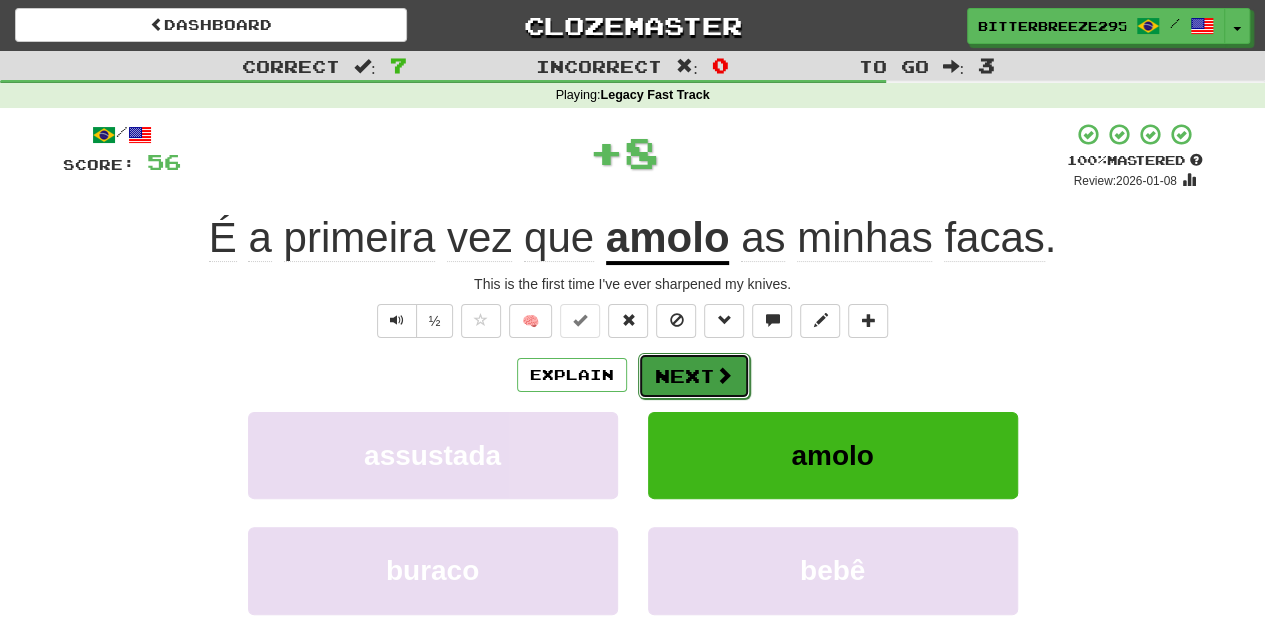 click on "Next" at bounding box center (694, 376) 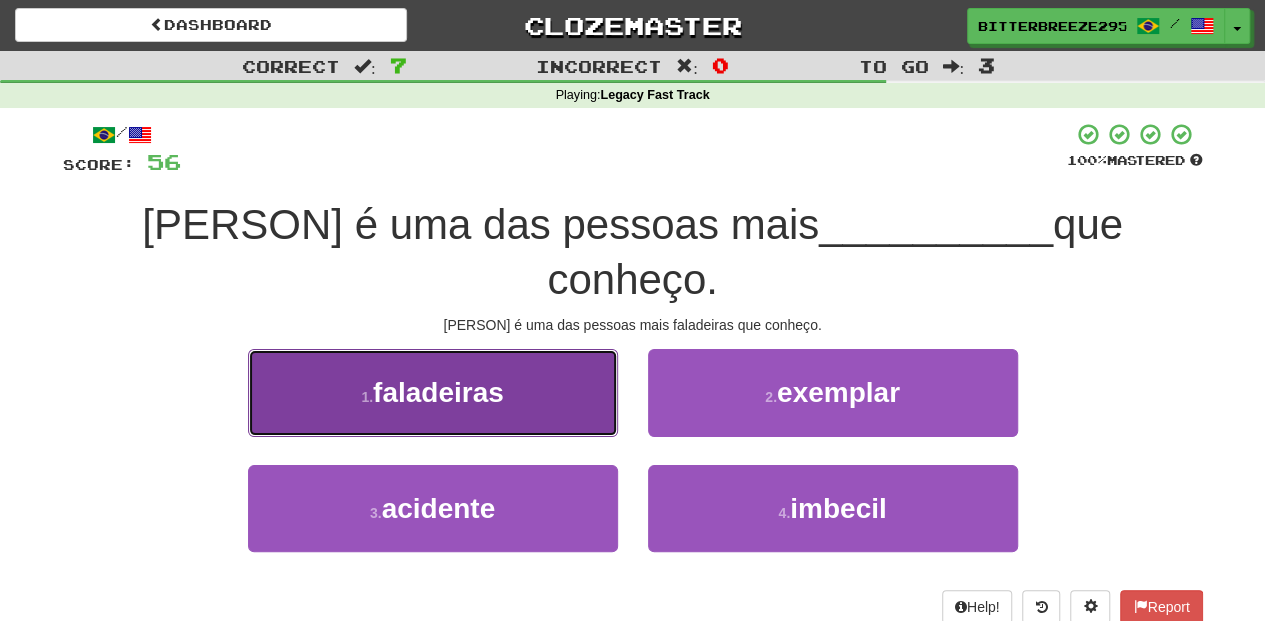 click on "1 . faladeiras" at bounding box center [433, 392] 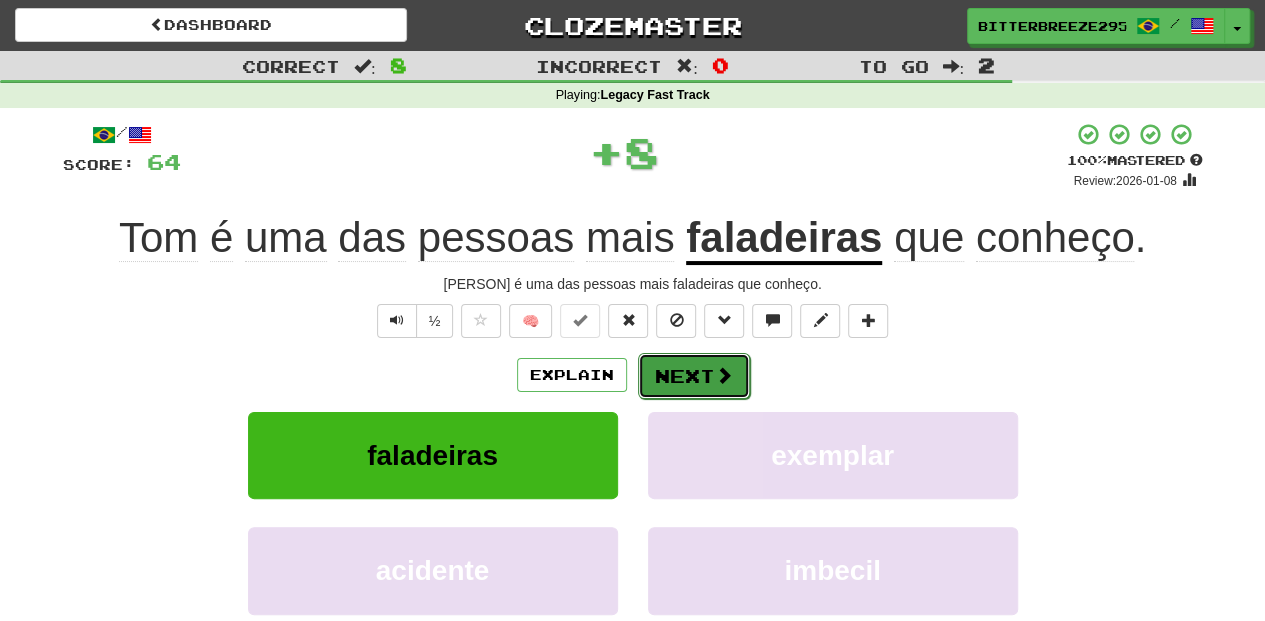 click on "Next" at bounding box center (694, 376) 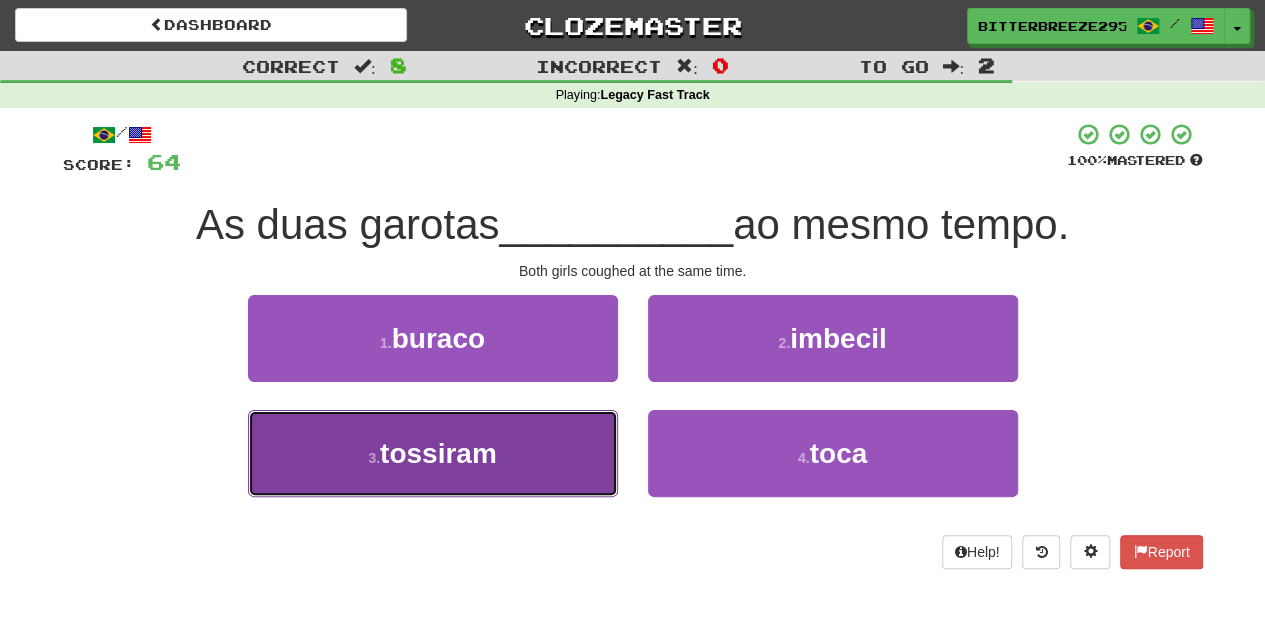 click on "3 . tossiram" at bounding box center [433, 453] 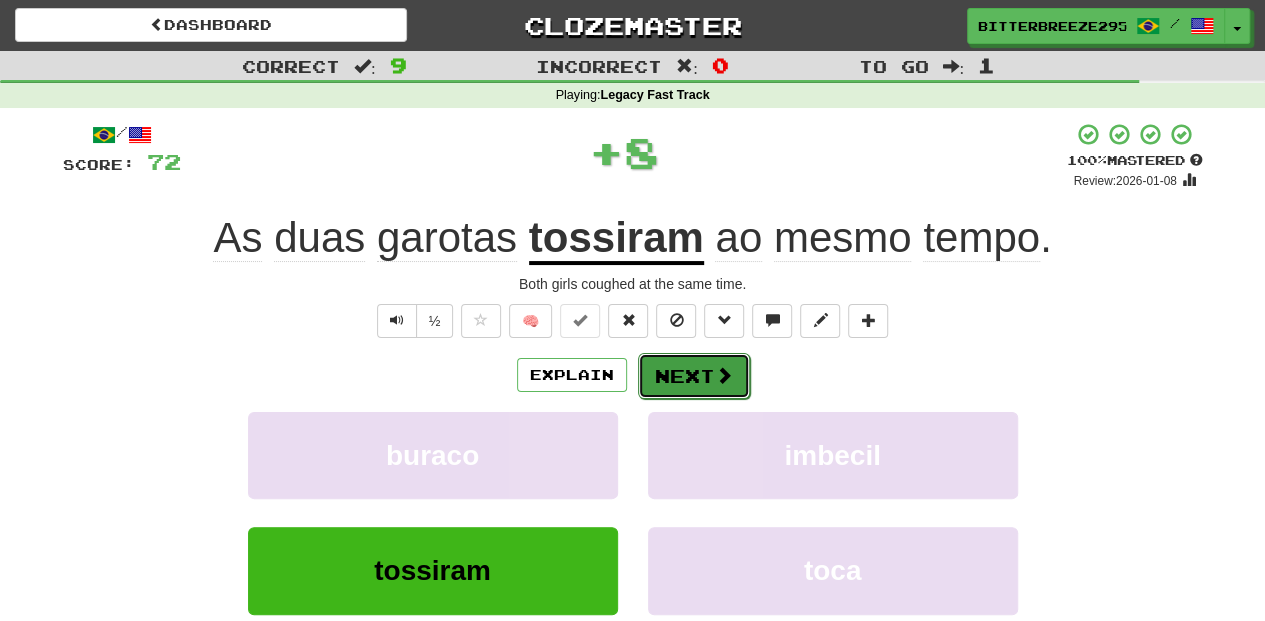 click on "Next" at bounding box center (694, 376) 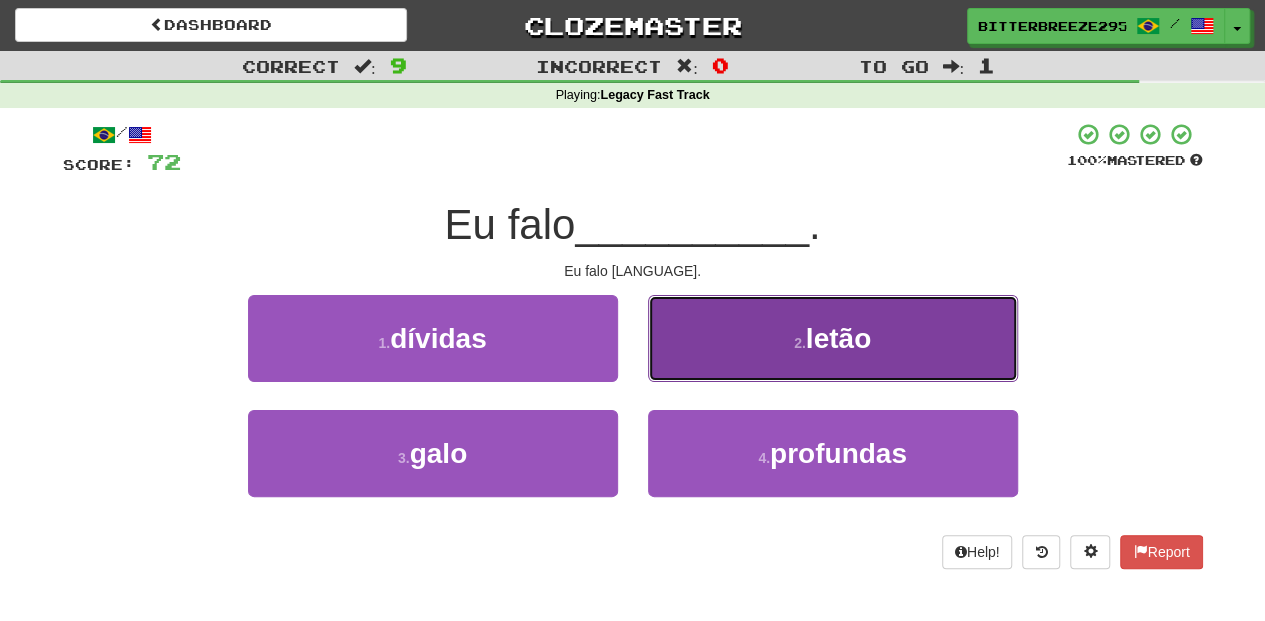 click on "2 . letão" at bounding box center [833, 338] 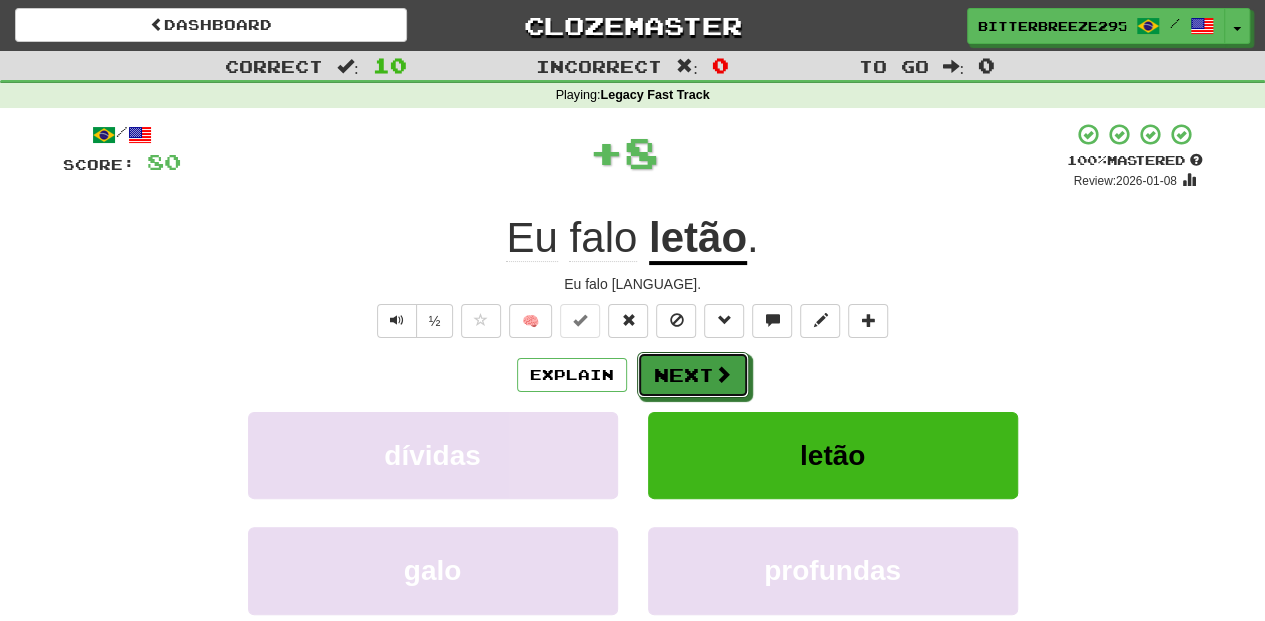 click on "Next" at bounding box center (693, 375) 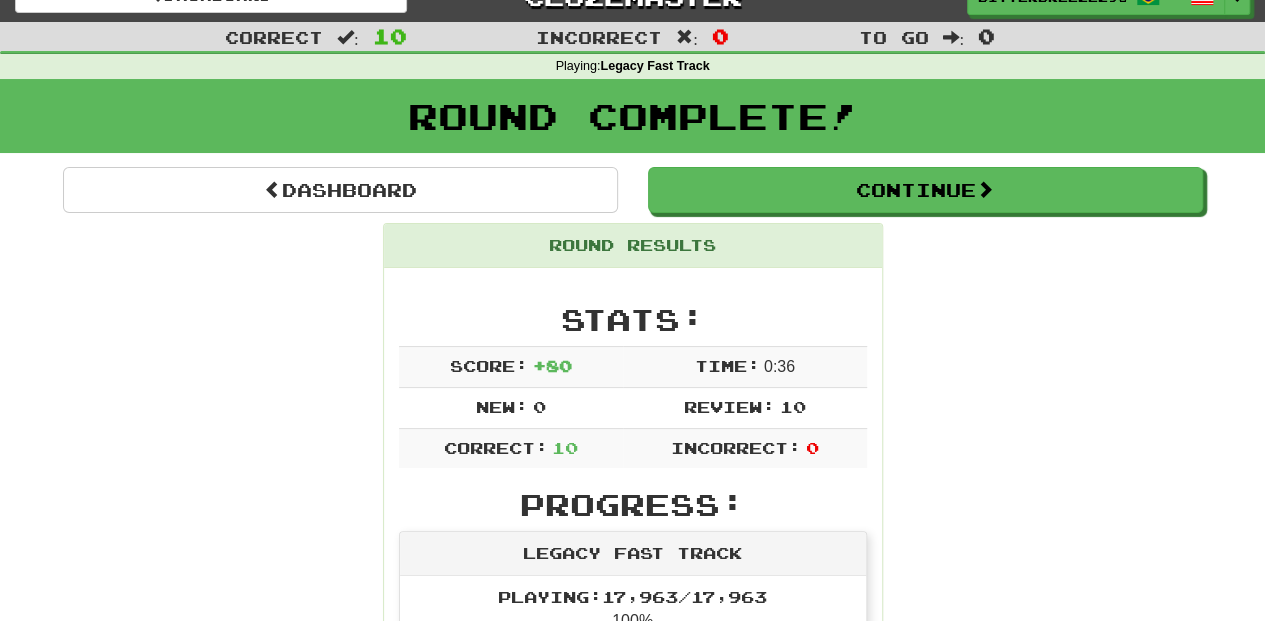 scroll, scrollTop: 0, scrollLeft: 0, axis: both 